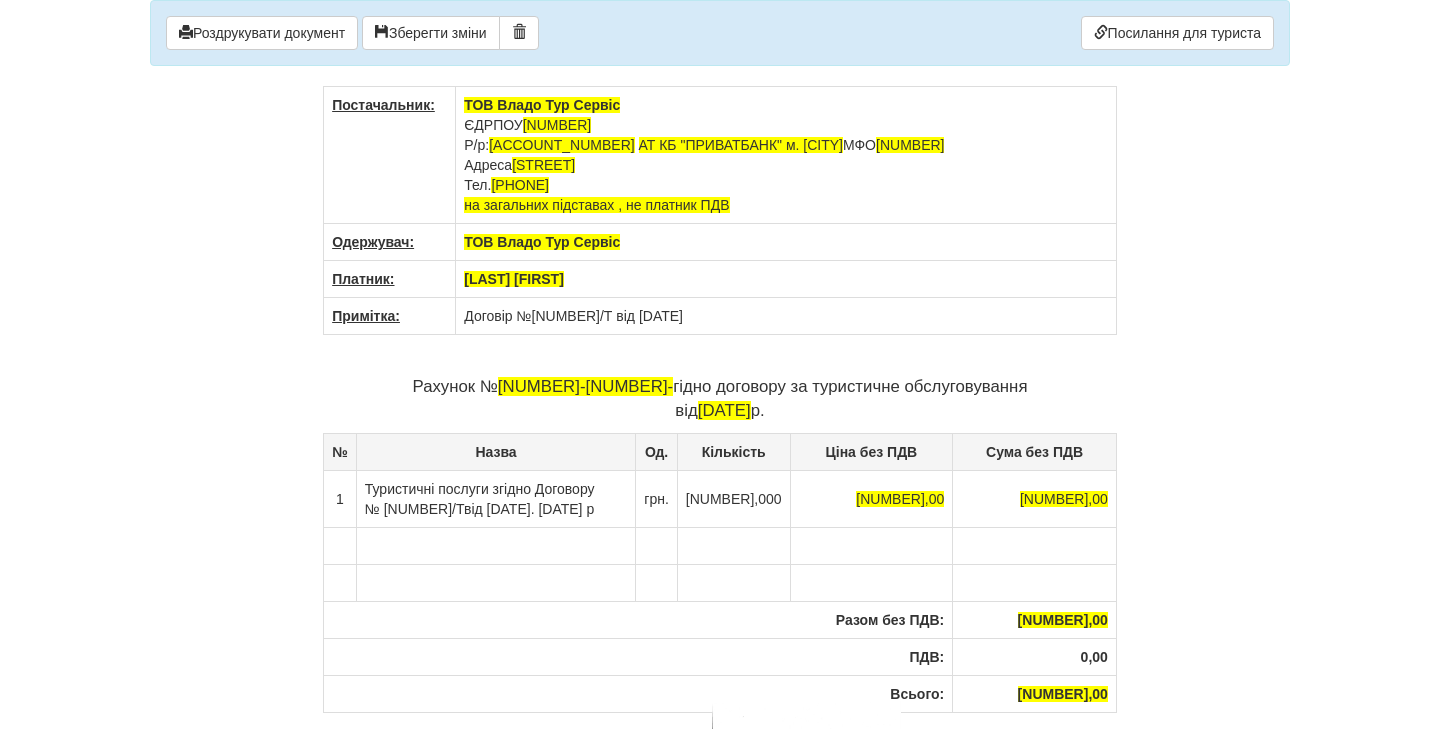 scroll, scrollTop: 0, scrollLeft: 0, axis: both 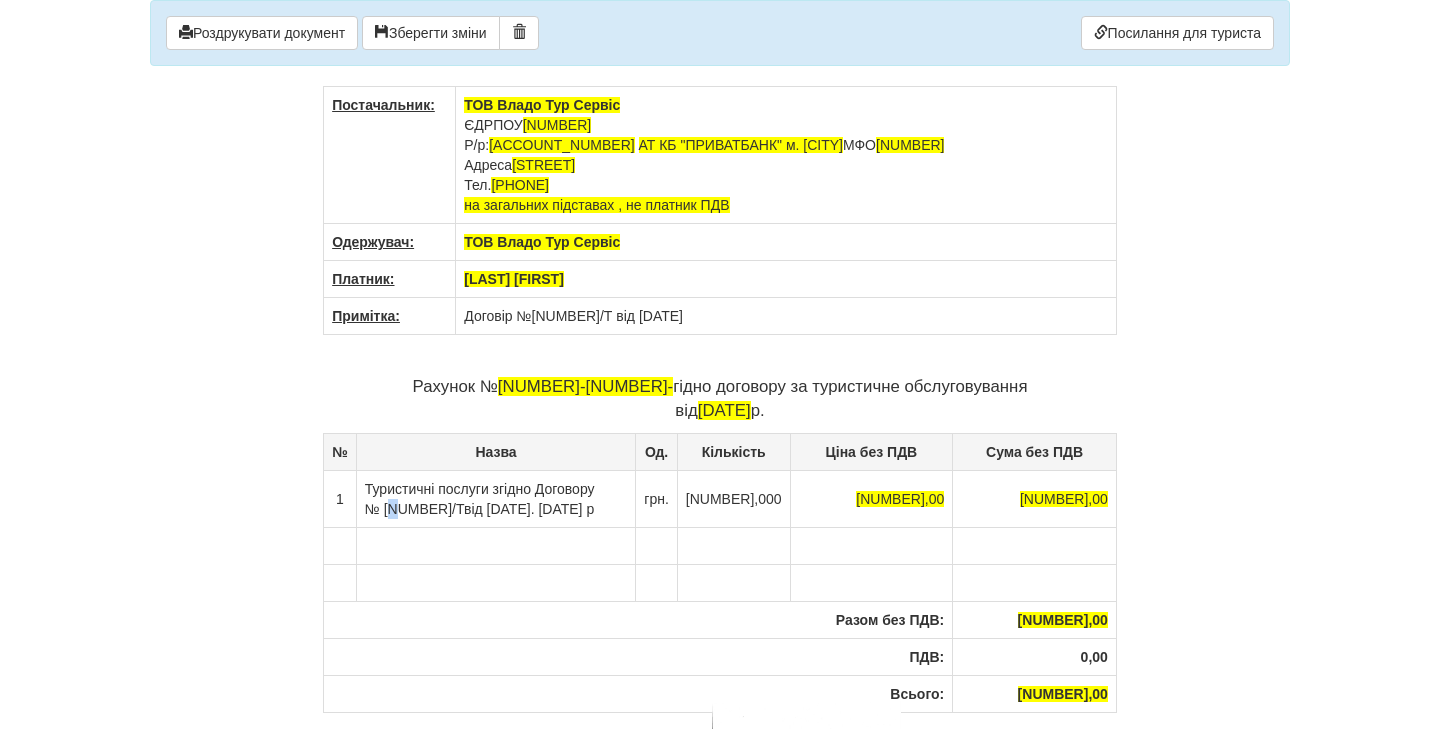 click on "Туристичні послуги згідно Договору  № [NUMBER]/Твід [DATE] р" at bounding box center [496, 498] 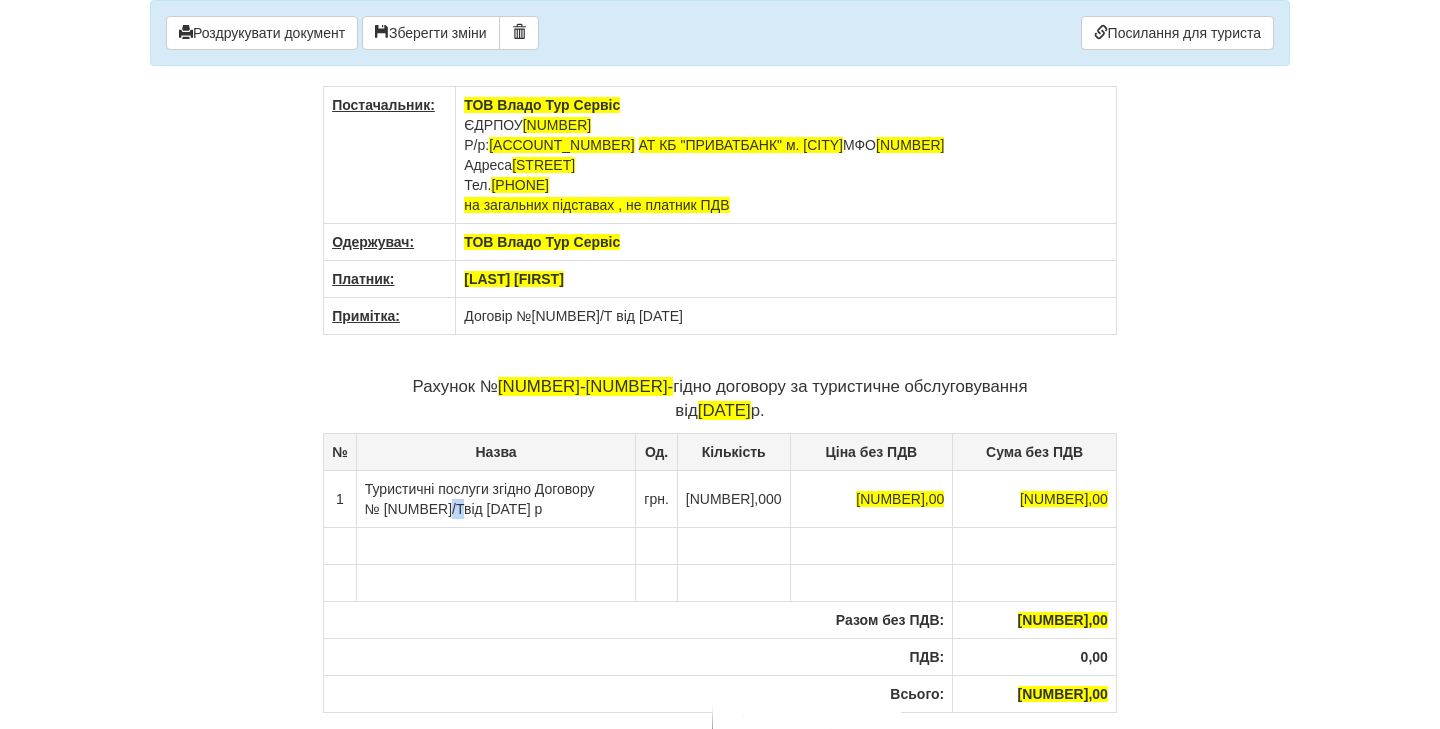 drag, startPoint x: 438, startPoint y: 509, endPoint x: 448, endPoint y: 510, distance: 10.049875 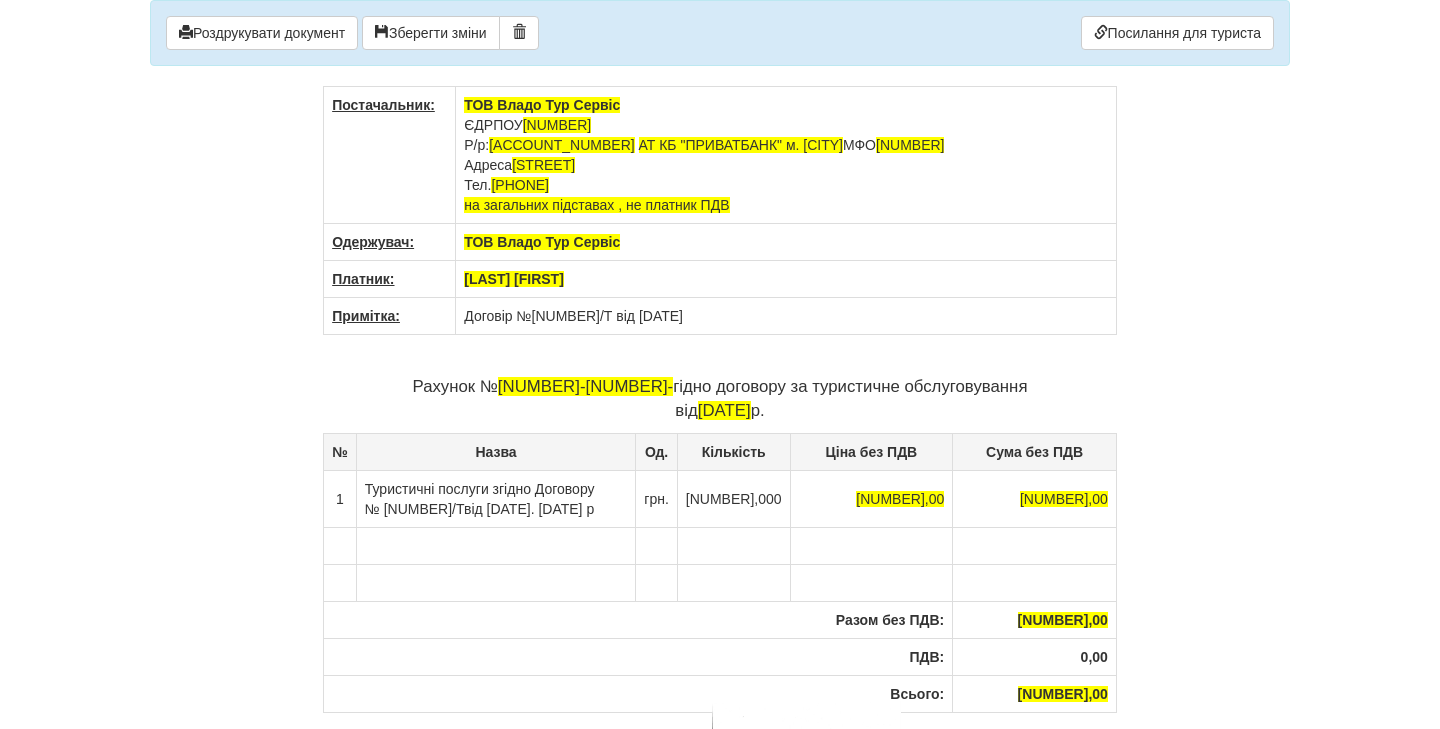 click on "Туристичні послуги згідно Договору  № [NUMBER]/Твід [DATE] р" at bounding box center [496, 498] 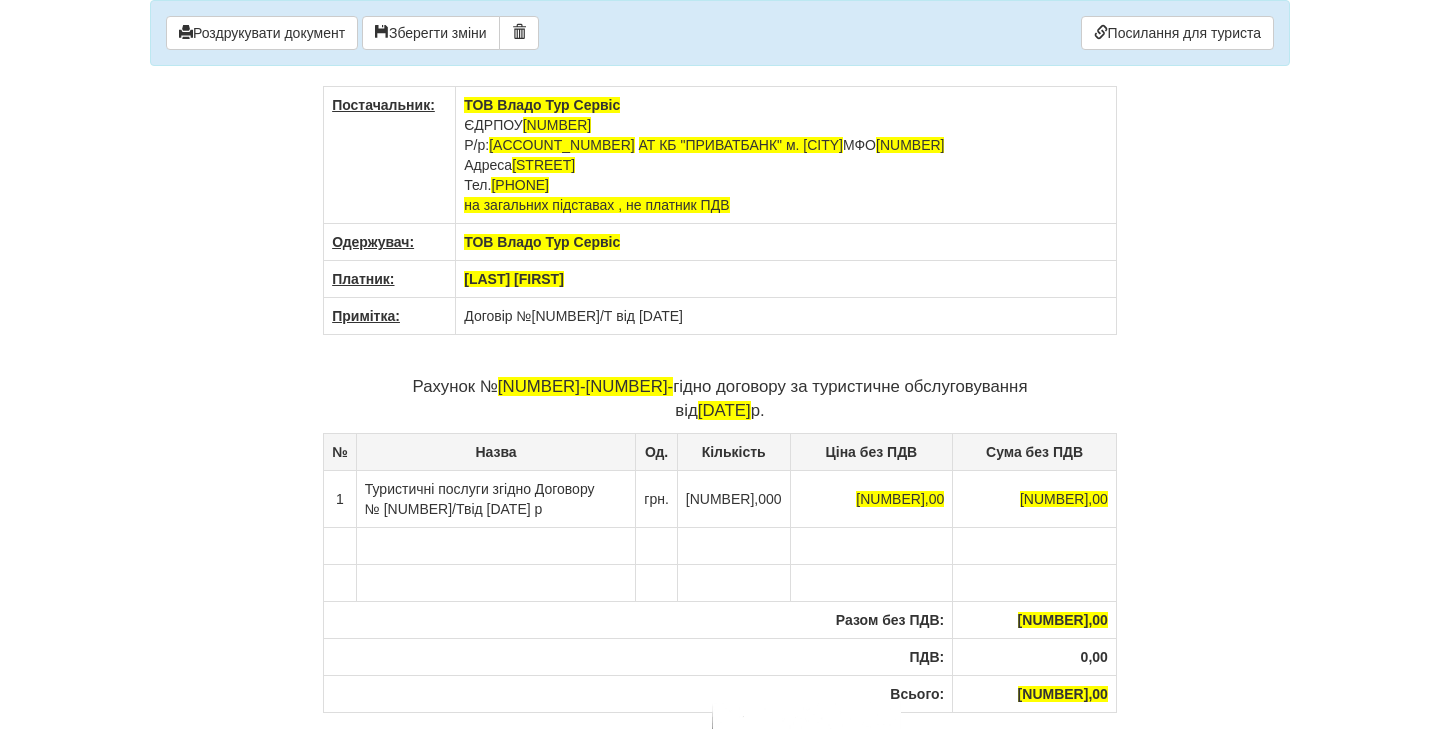 click on "Туристичні послуги згідно Договору  № [NUMBER]/Твід [DATE] р" at bounding box center [496, 498] 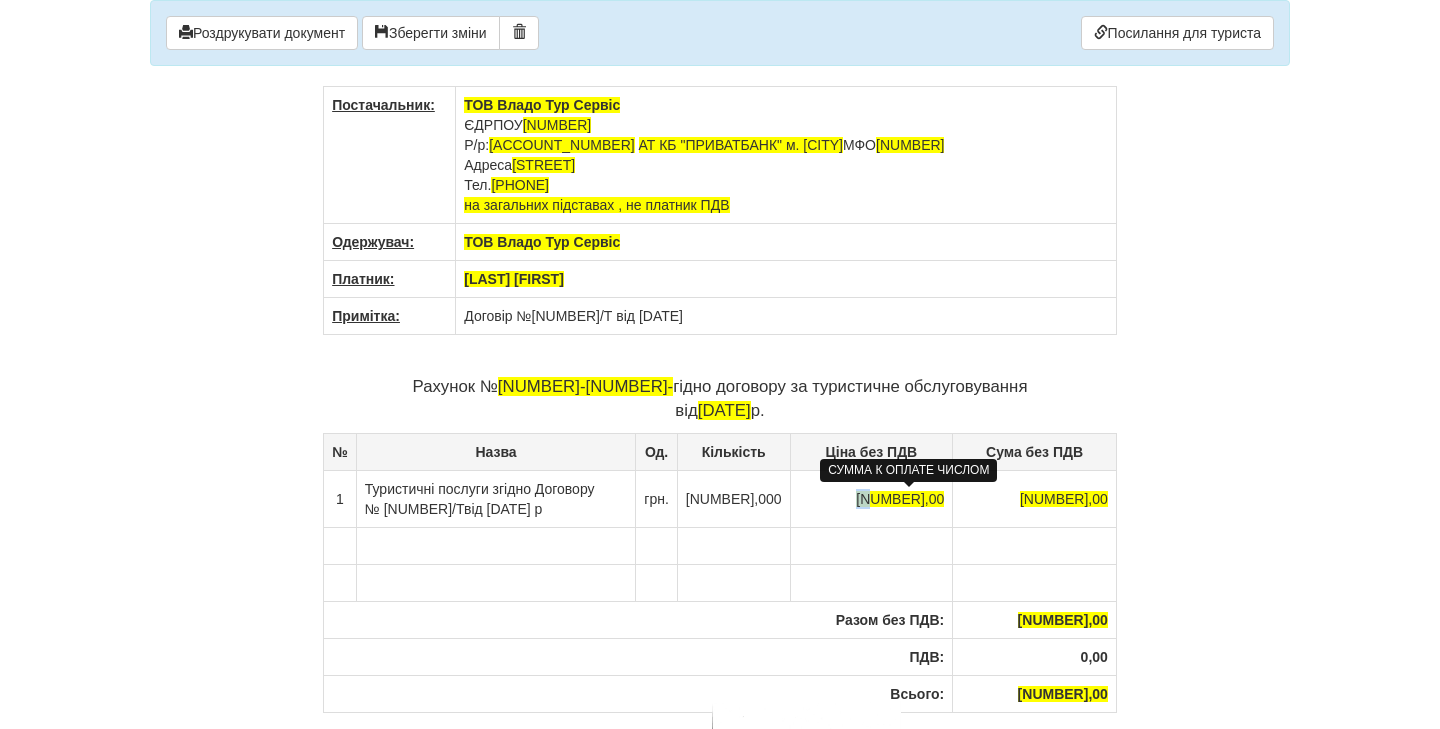 drag, startPoint x: 877, startPoint y: 498, endPoint x: 894, endPoint y: 499, distance: 17.029387 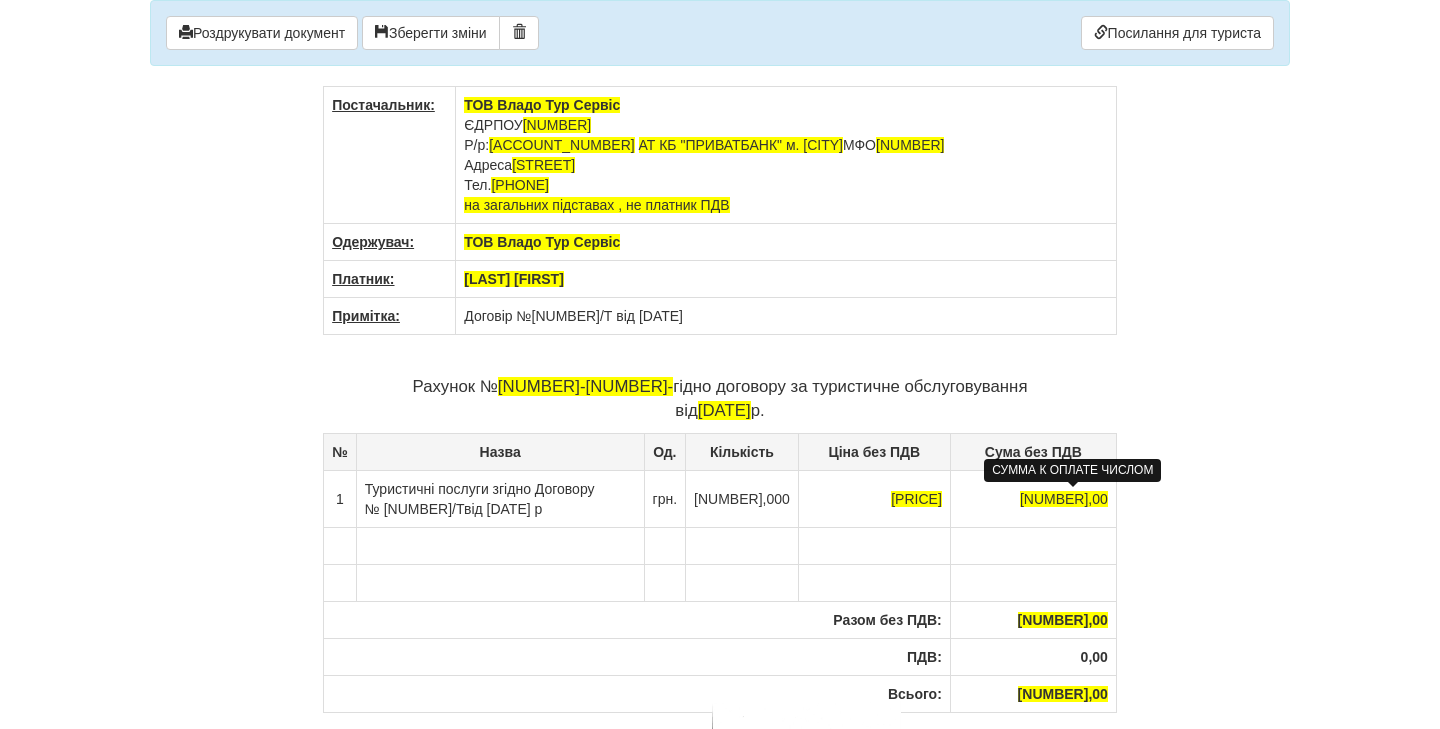 click on "[NUMBER],00" at bounding box center (1064, 499) 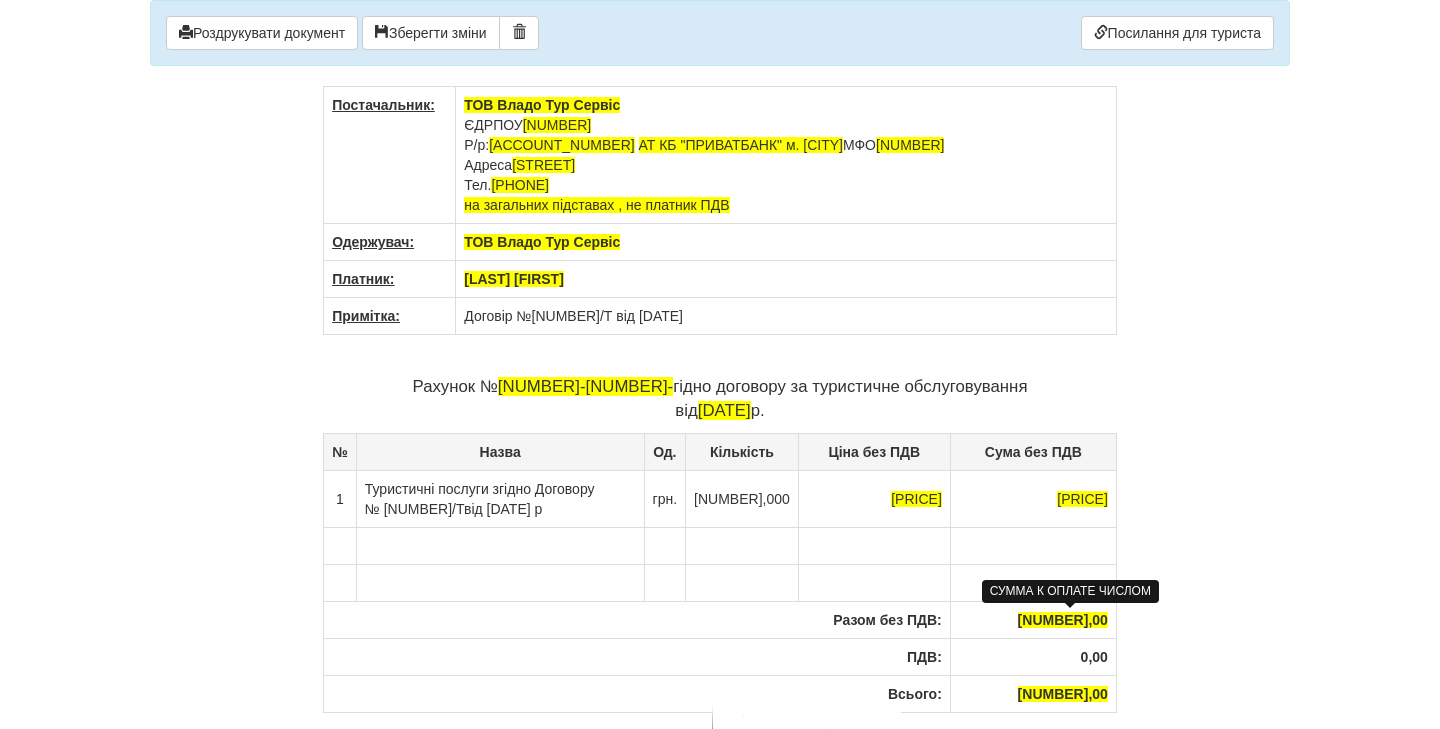 click on "[NUMBER],00" at bounding box center (1063, 620) 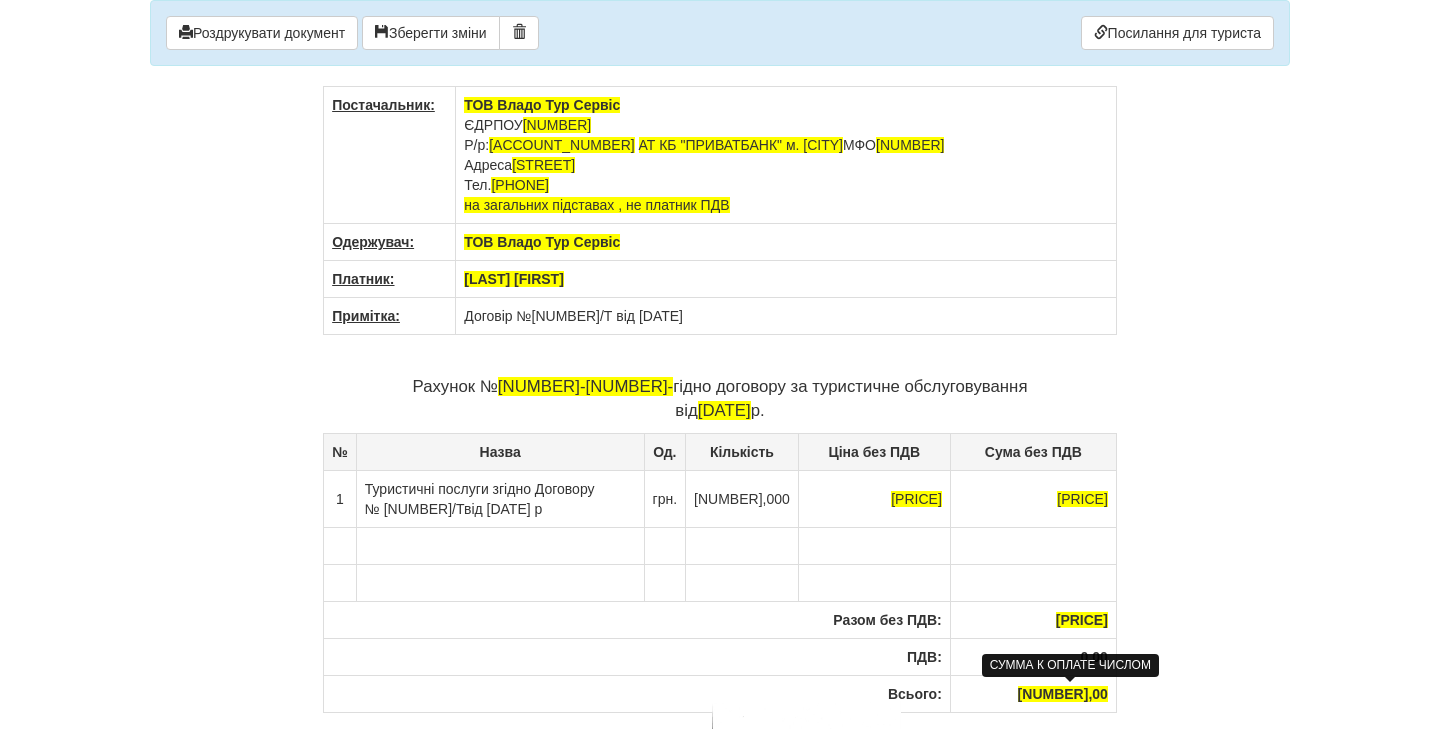 click on "[NUMBER],00" at bounding box center (1063, 694) 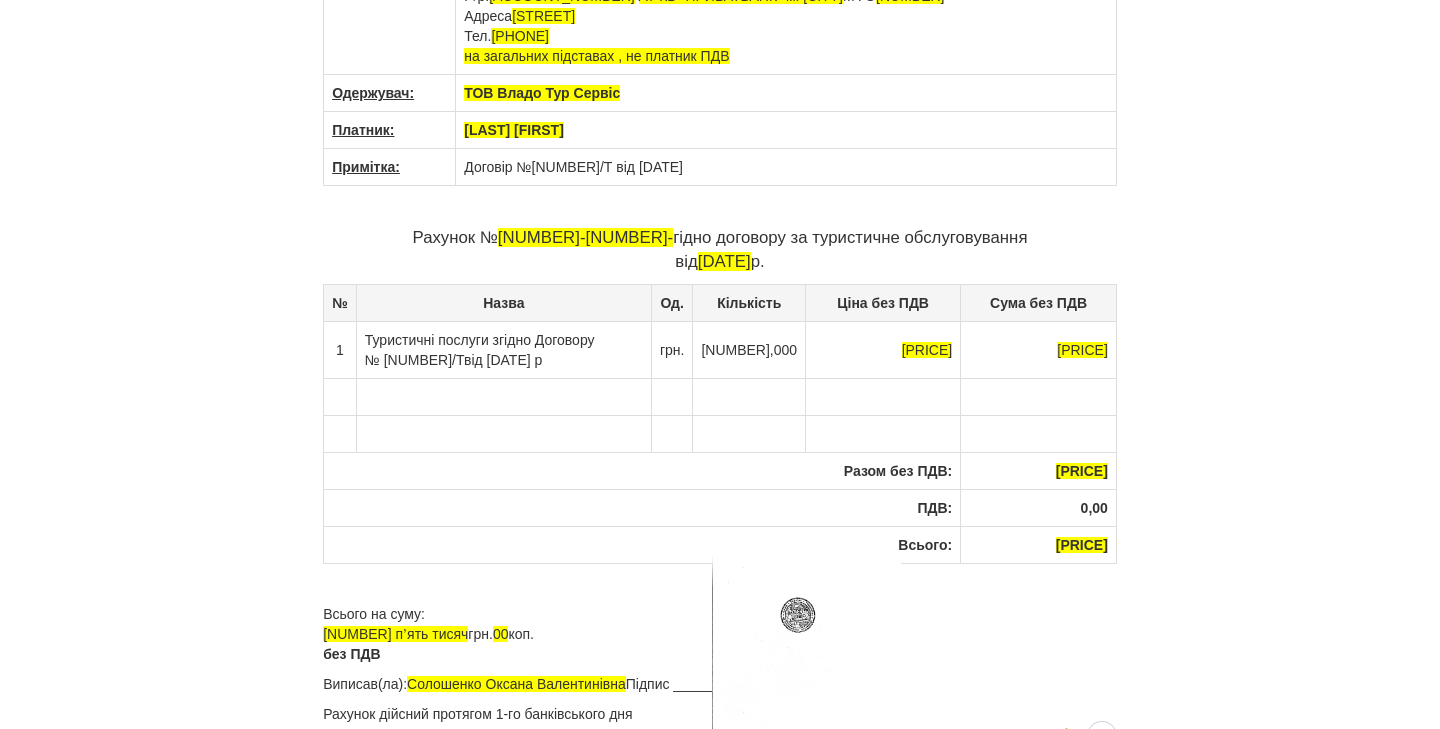 scroll, scrollTop: 239, scrollLeft: 0, axis: vertical 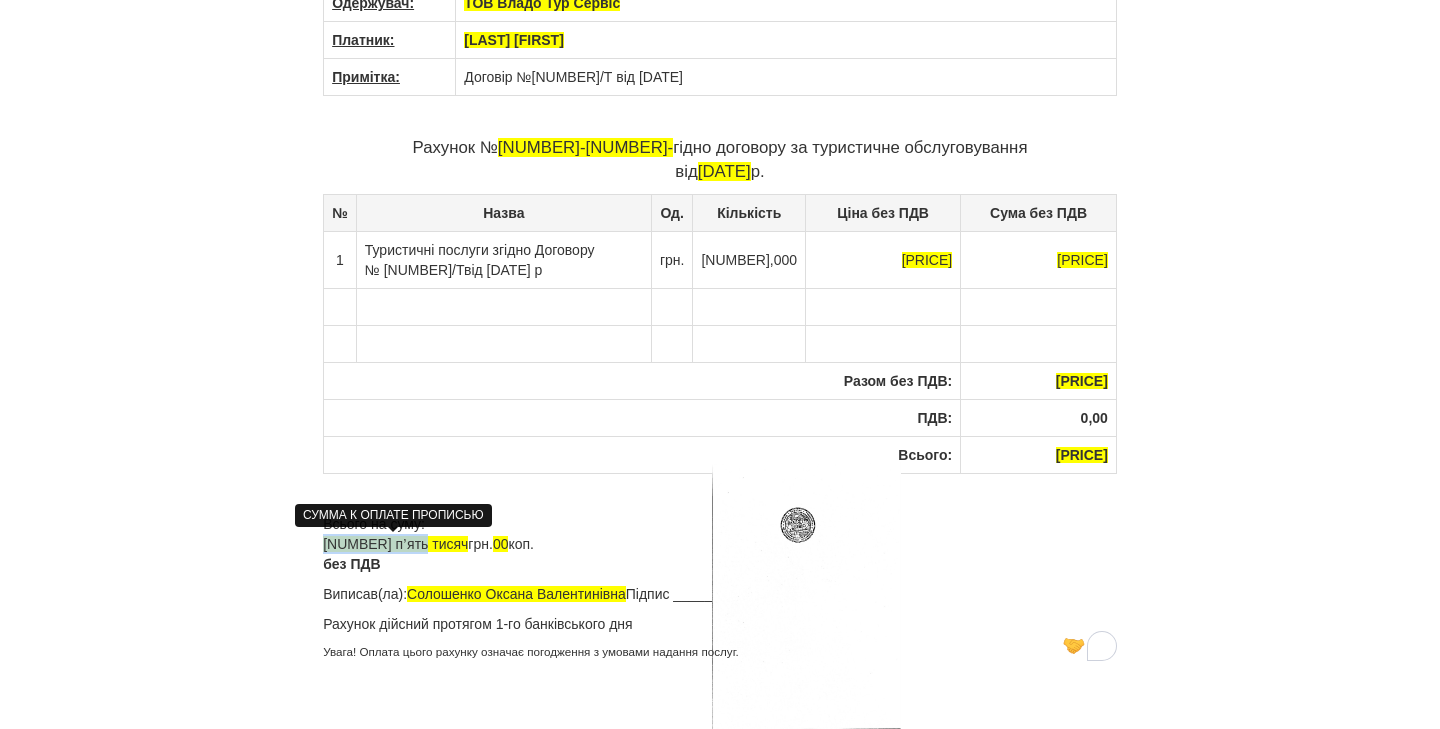 drag, startPoint x: 325, startPoint y: 541, endPoint x: 422, endPoint y: 547, distance: 97.18539 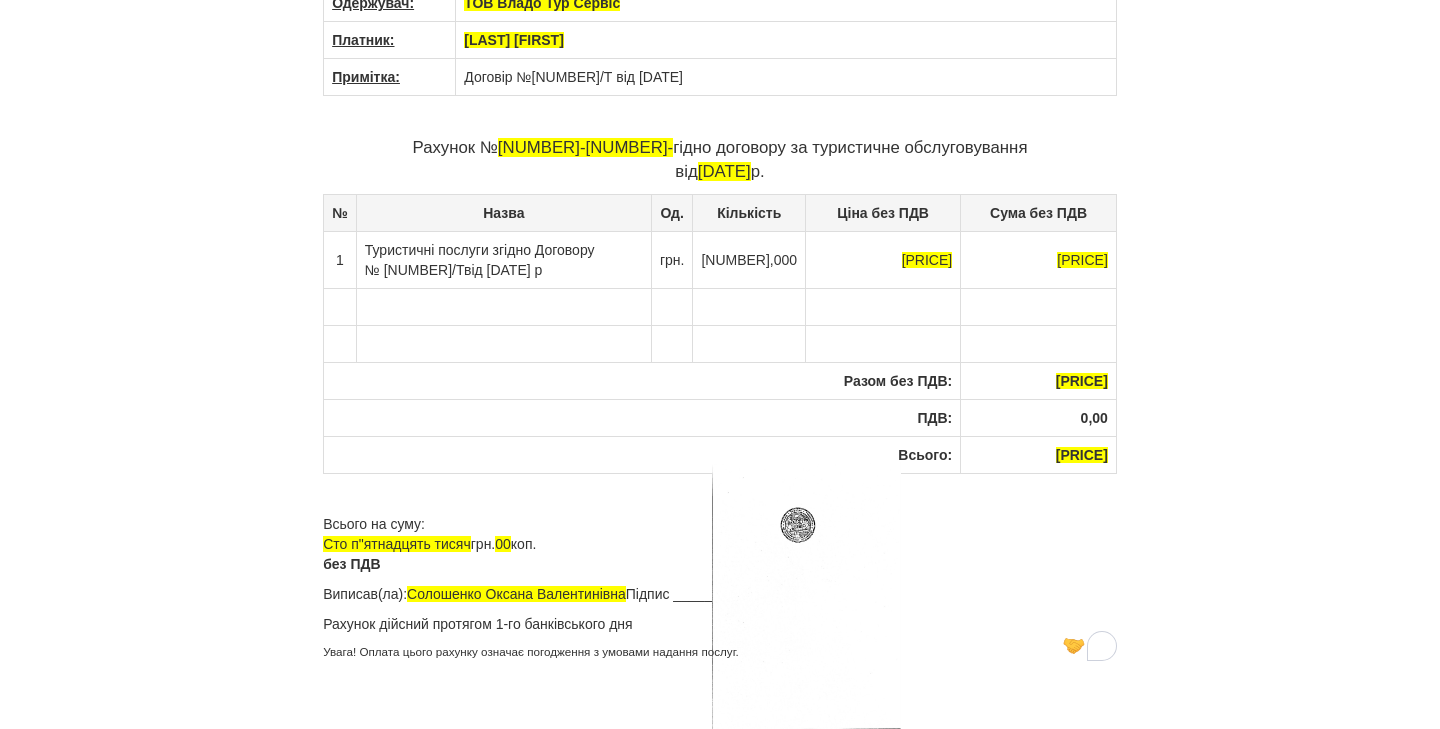 click on "Тел.  [PHONE]" at bounding box center (720, 254) 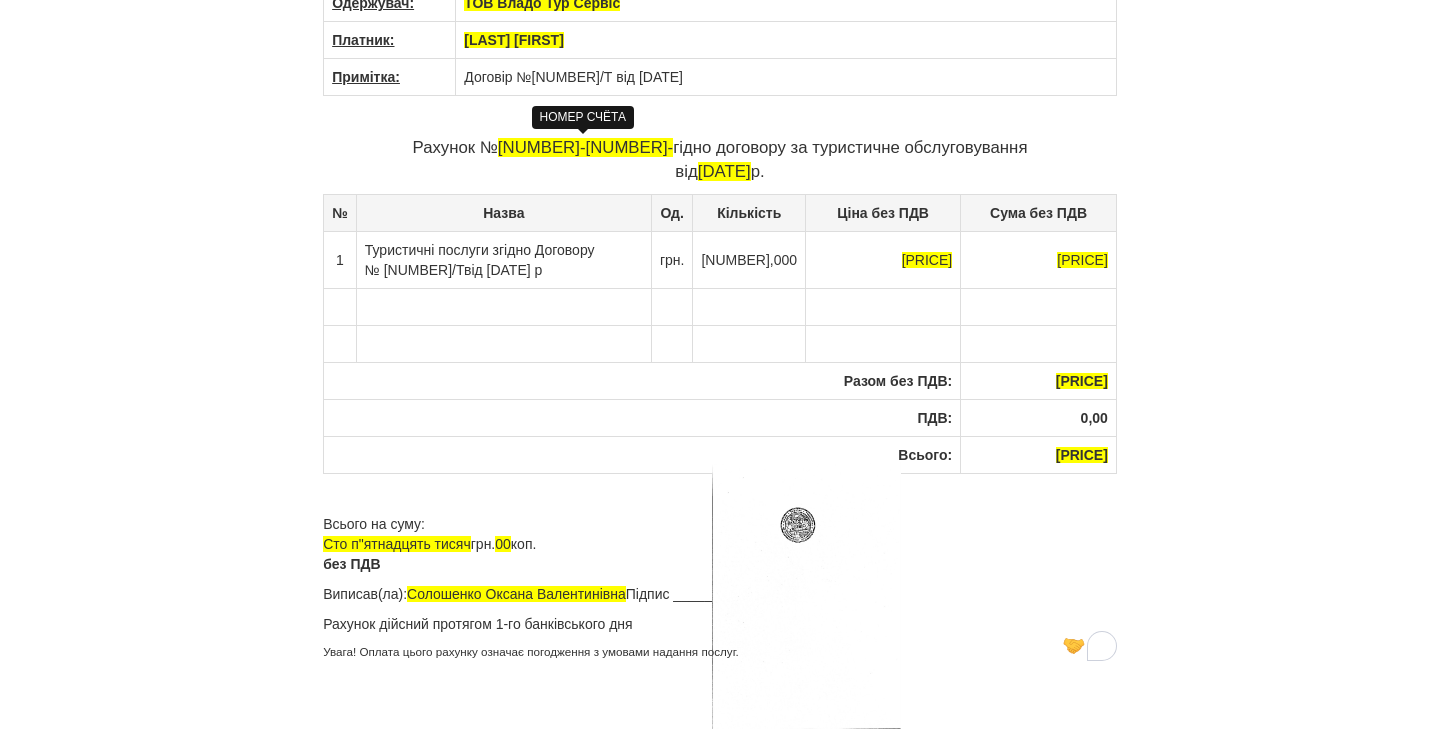click on "[NUMBER]-[NUMBER]-" at bounding box center (585, 147) 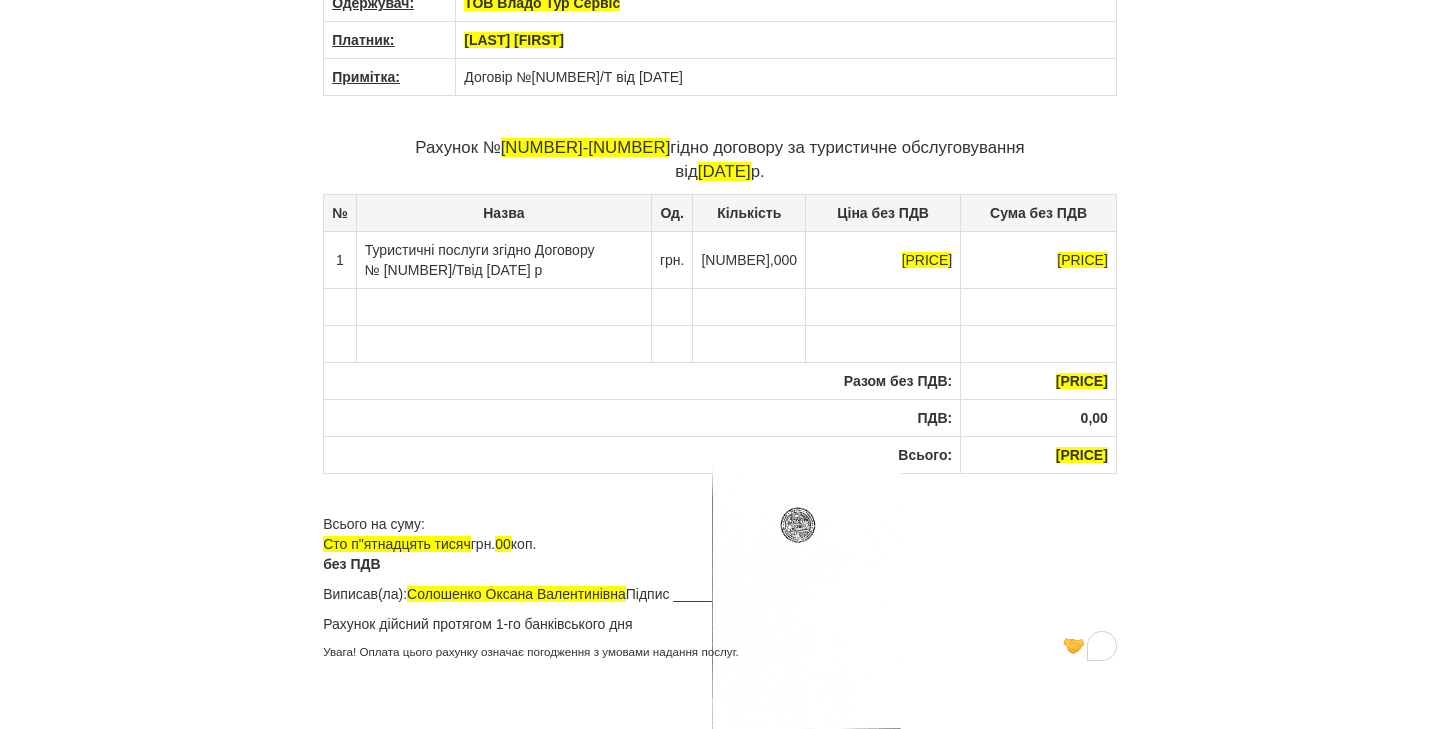 click on "Постачальник:
ТОВ Владо Тур Сервіс
ЄДРПОУ  [NUMBER]
Р/р:  [ACCOUNT_NUMBER]   АТ КБ "ПРИВАТБАНК" м. Київ  МФО  [NUMBER]
Адреса  [STREET_ADDRESS]
Тел.  [PHONE]
на загальних підставах , не платник ПДВ
Одержувач:
ТОВ Владо Тур Сервіс
Платник:
[LAST] [FIRST]
Примітка:
Договір №[NUMBER]/Т від [DATE]
Рахунок №  [NUMBER]-[YEAR] гідно договору за туристичне обслуговування
від  [DATE]  р.
№ 1" at bounding box center [720, 254] 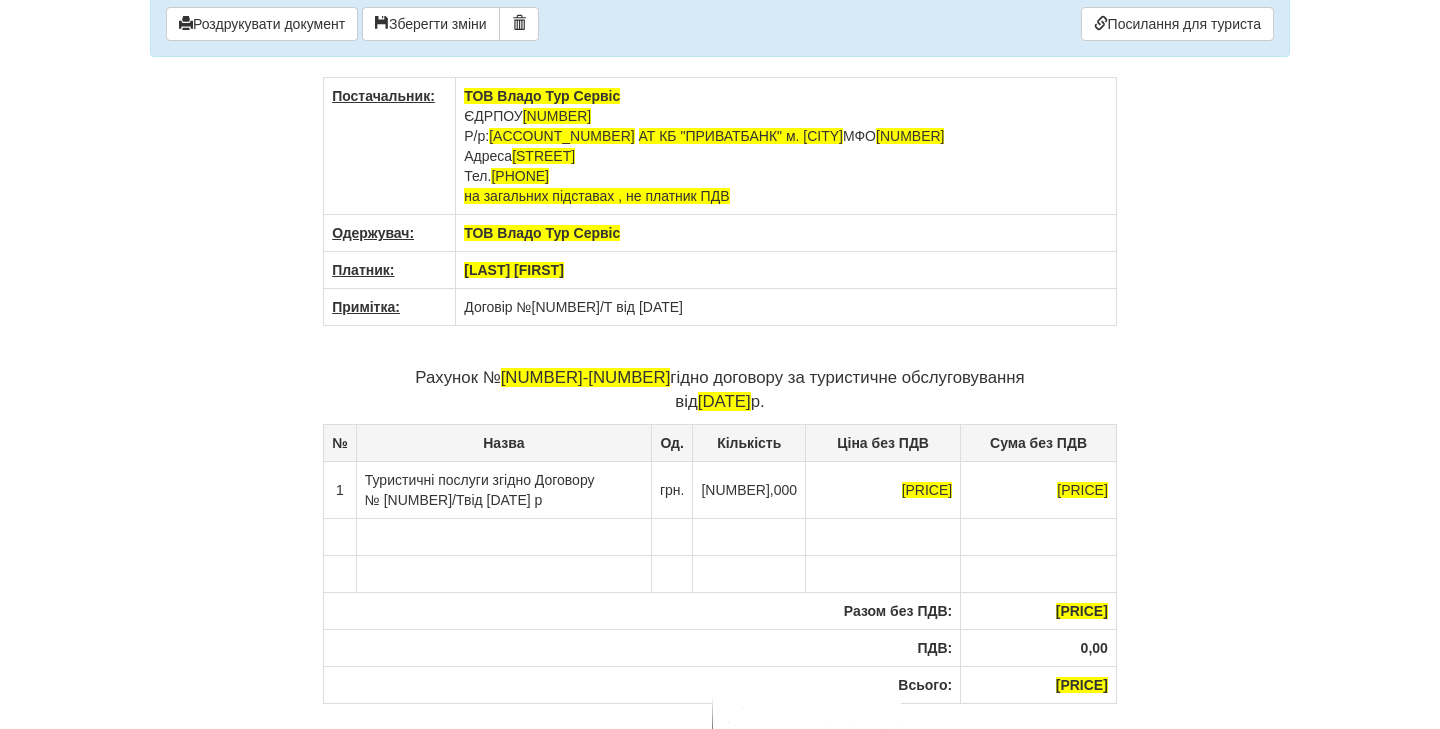 scroll, scrollTop: 0, scrollLeft: 0, axis: both 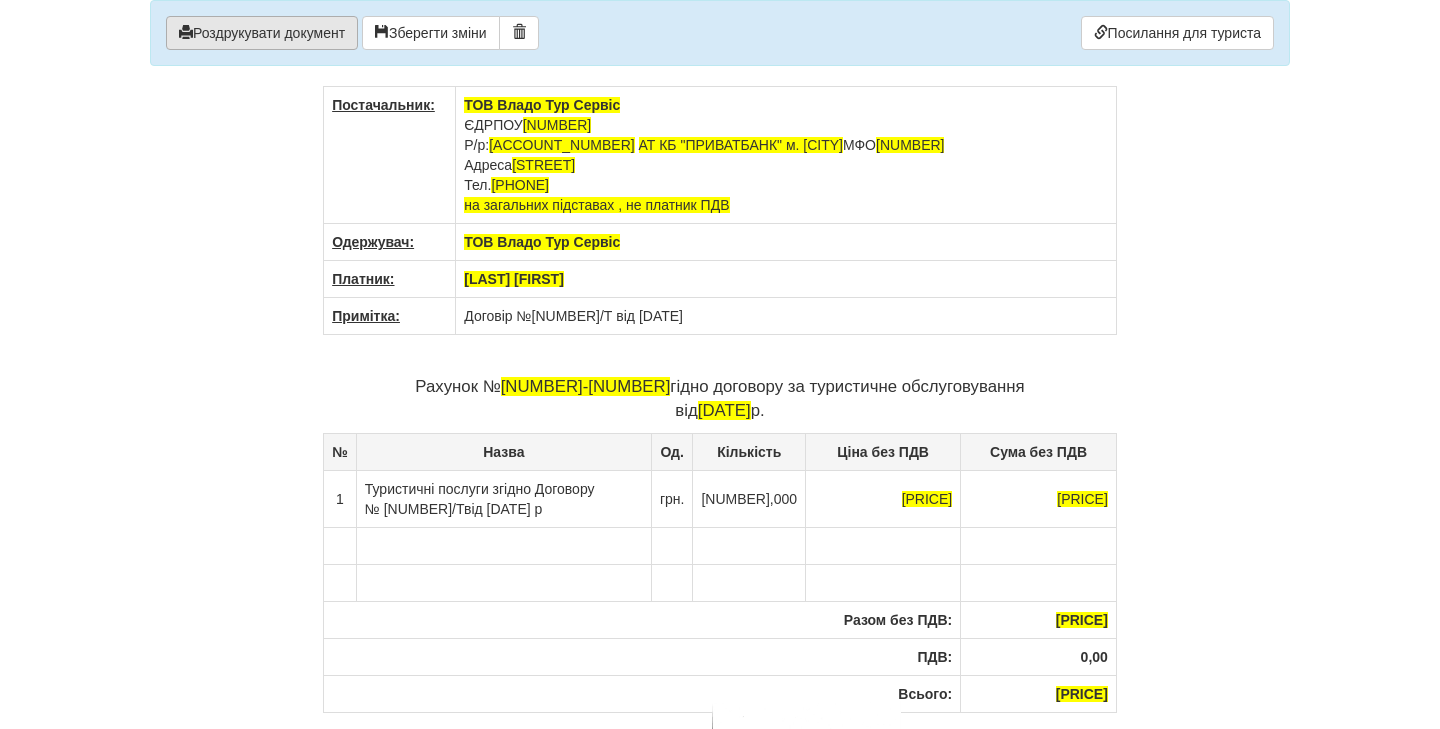 click on "Роздрукувати документ" at bounding box center (262, 33) 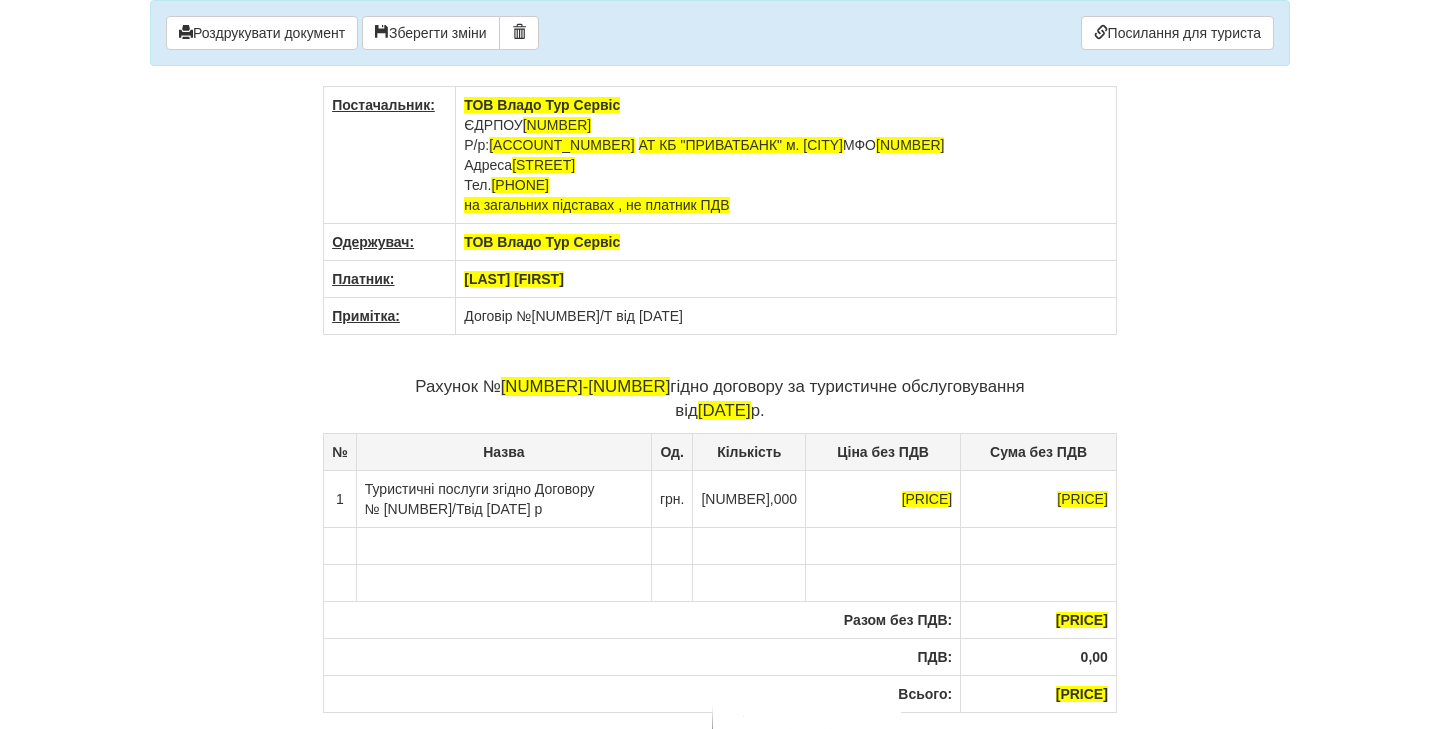 click on "[LAST] [FIRST]" at bounding box center (786, 242) 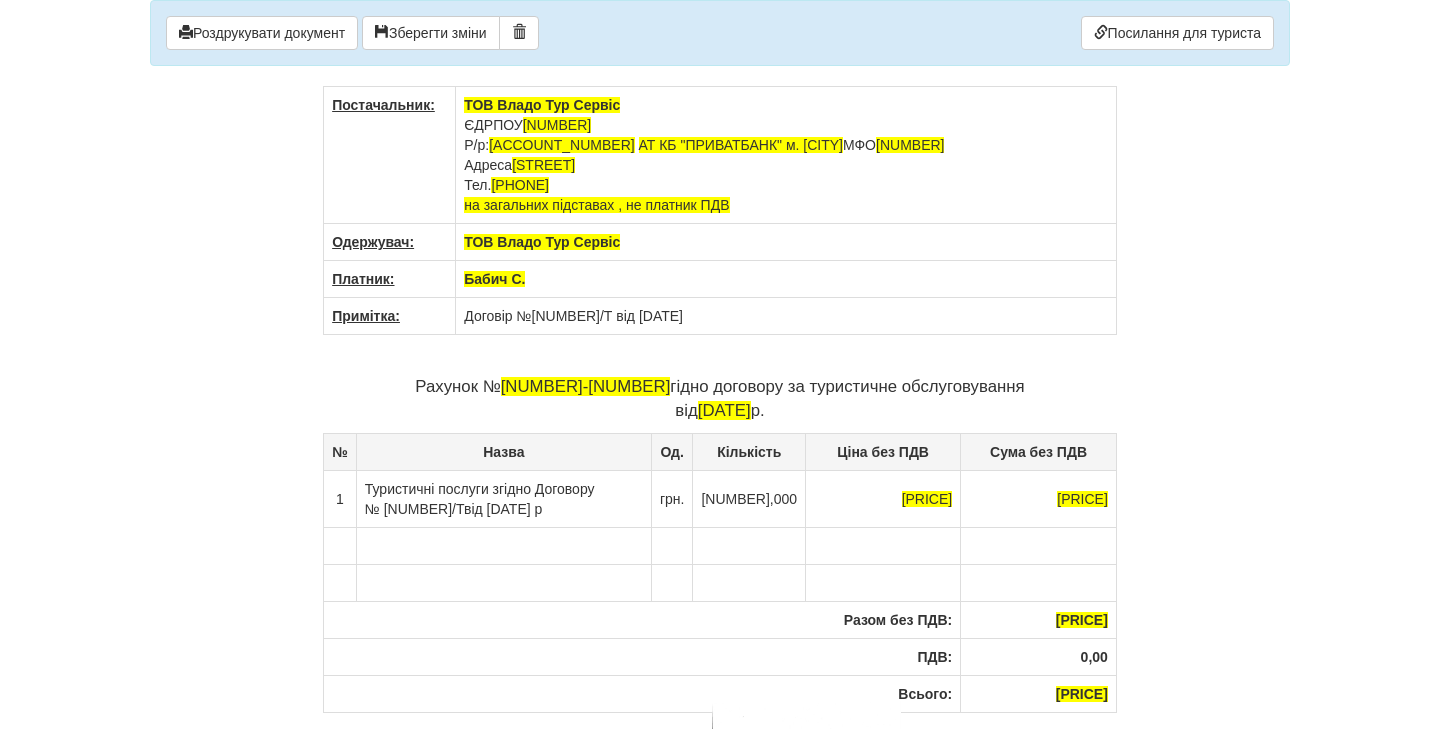 click on "Договір №[NUMBER]/Т від [DATE]" at bounding box center (786, 155) 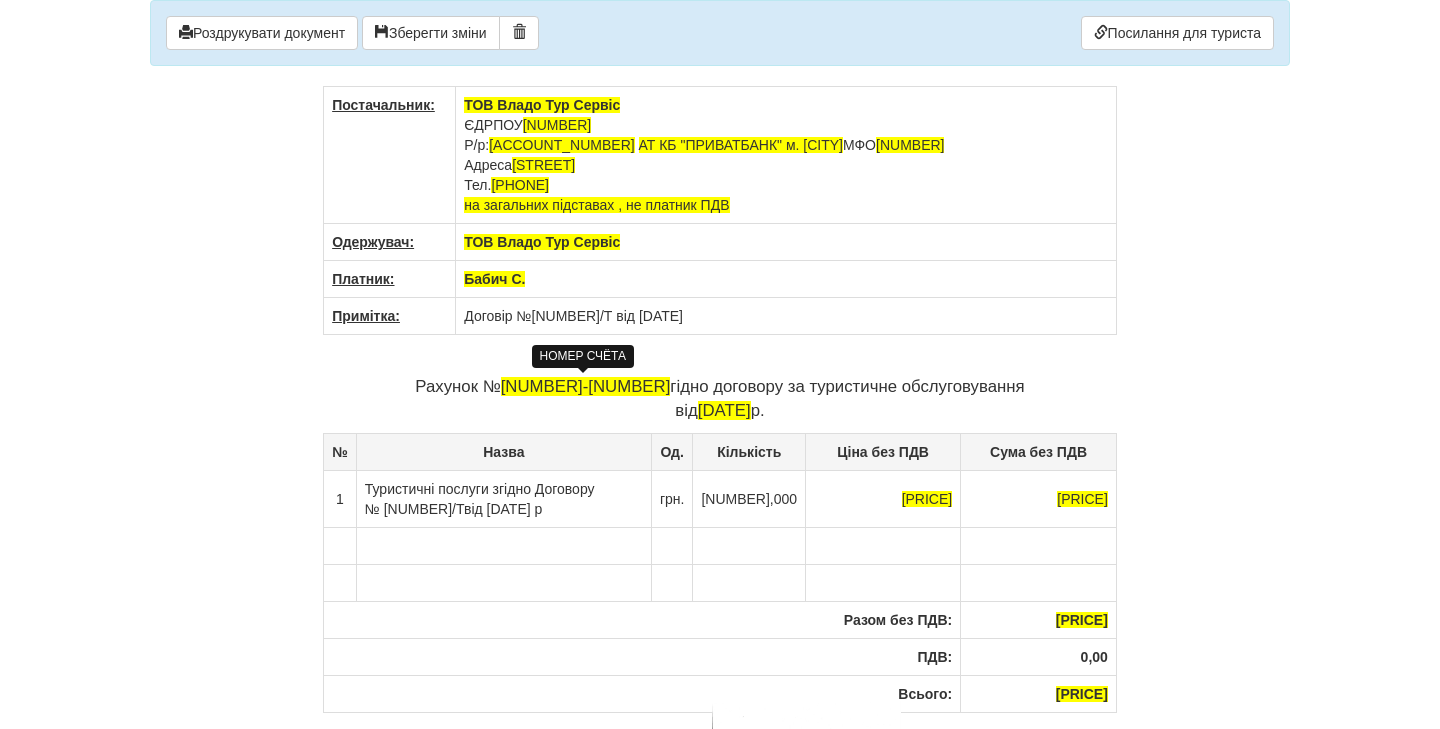 click on "[NUMBER]-[NUMBER]" at bounding box center (586, 386) 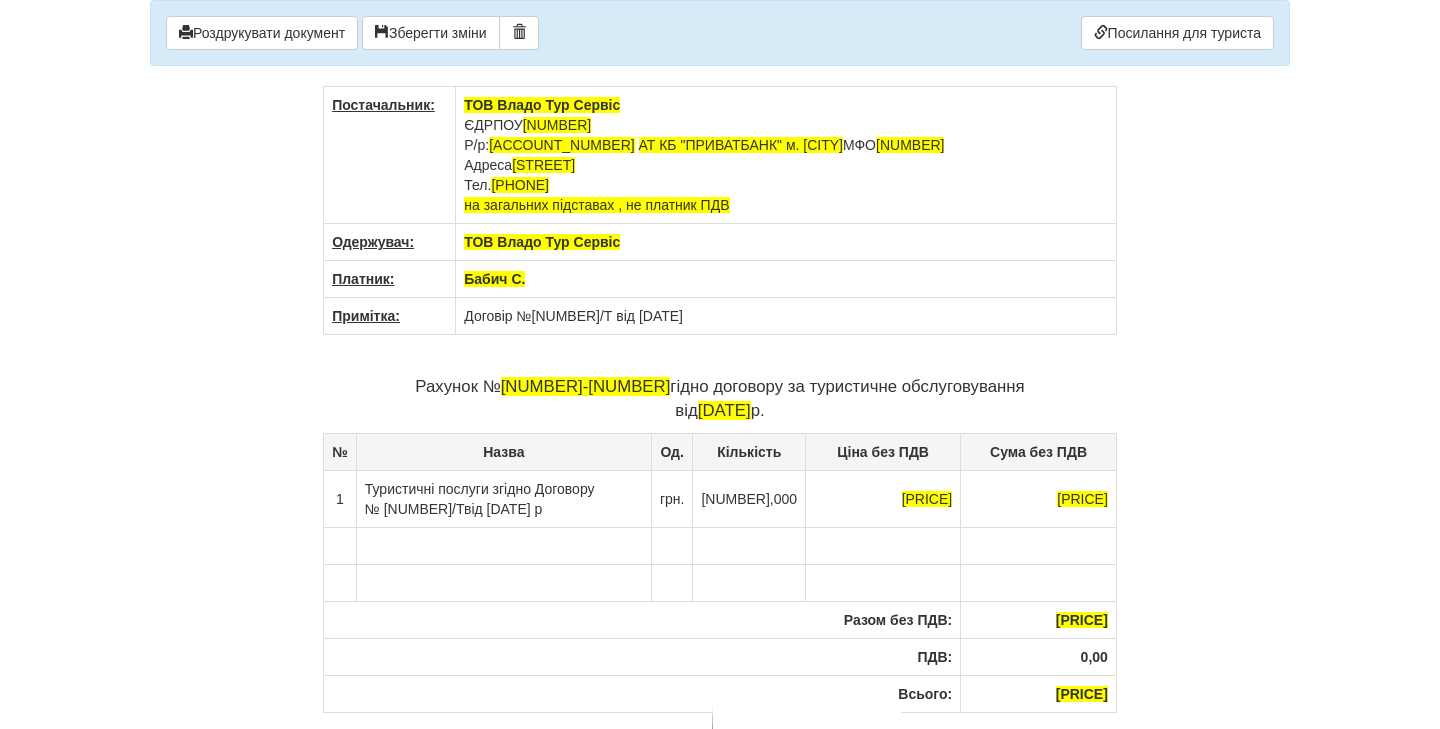 click on "Туристичні послуги згідно Договору  № [NUMBER]/Твід [DATE] р" at bounding box center (503, 498) 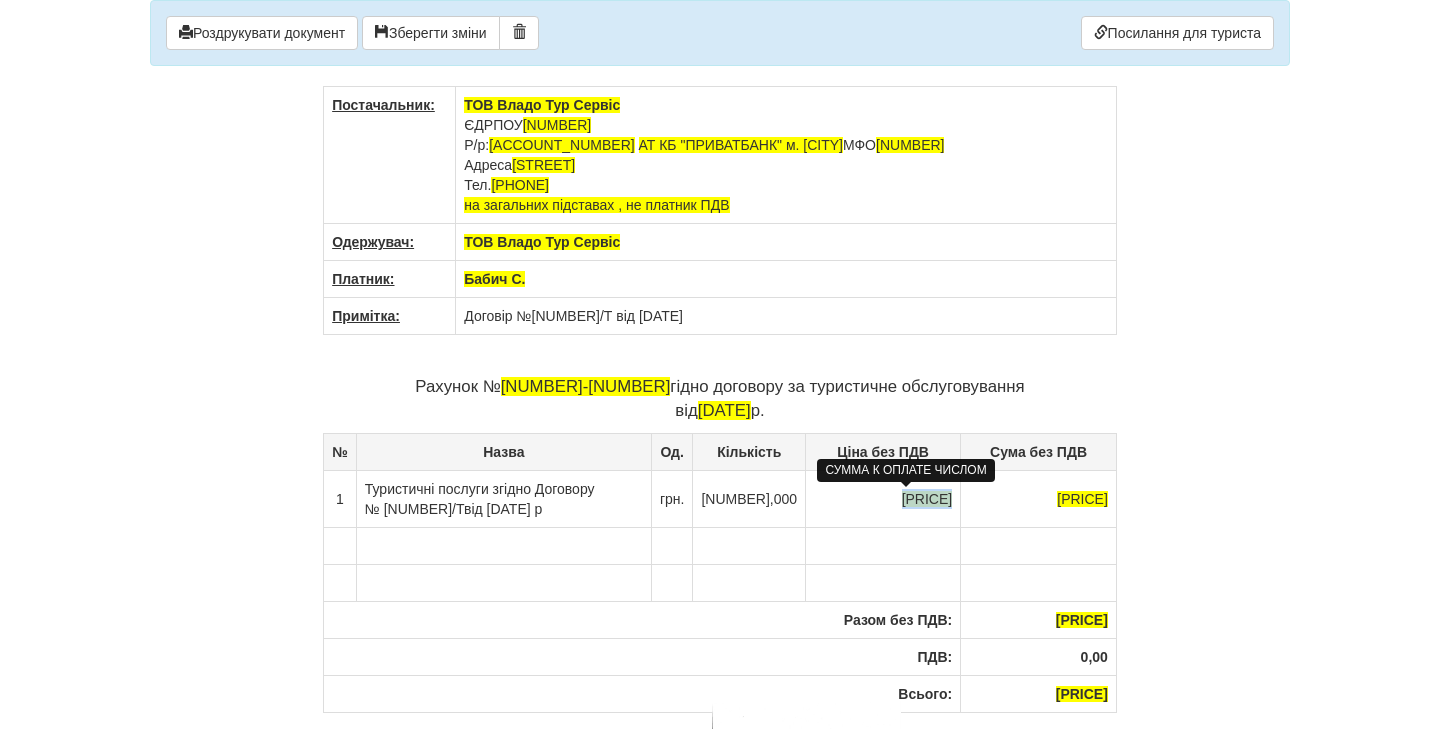 drag, startPoint x: 871, startPoint y: 497, endPoint x: 921, endPoint y: 497, distance: 50 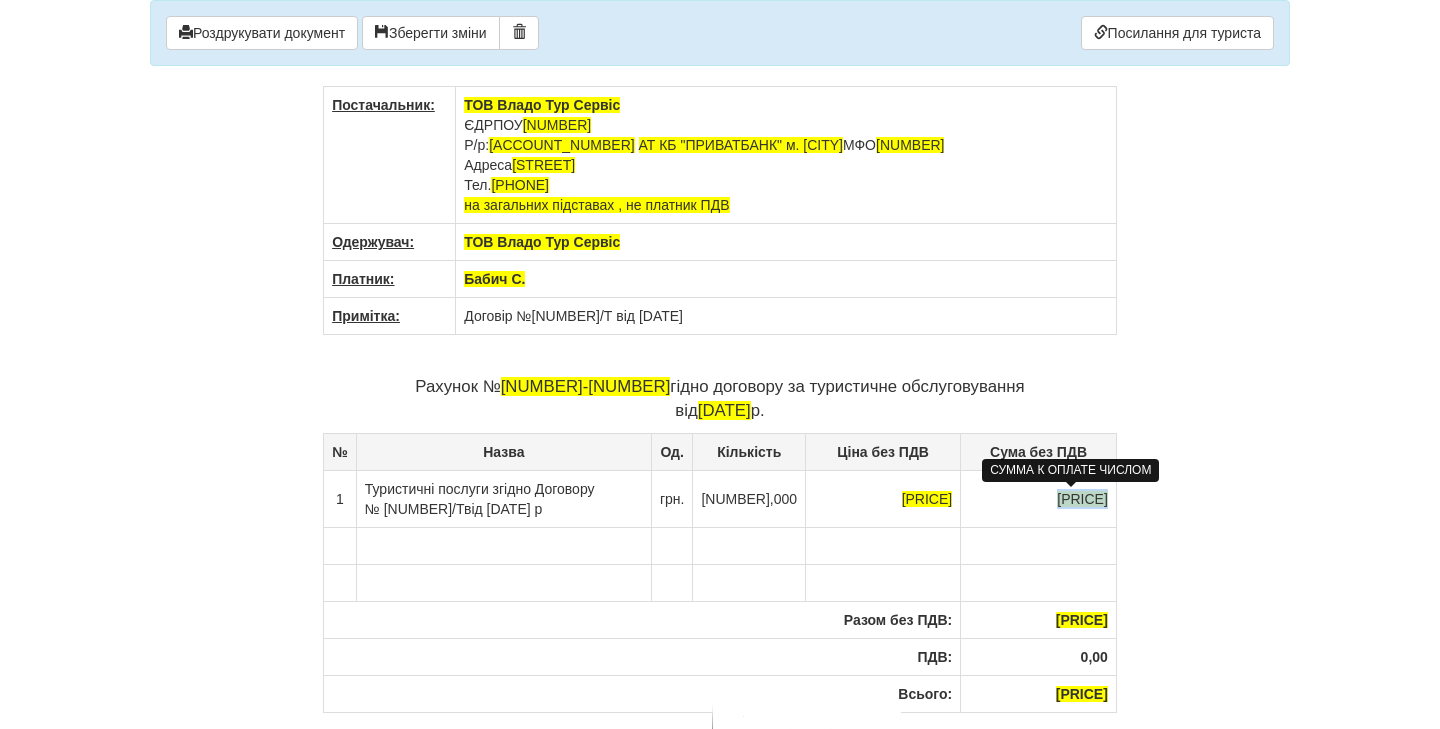 drag, startPoint x: 1038, startPoint y: 503, endPoint x: 1084, endPoint y: 501, distance: 46.043457 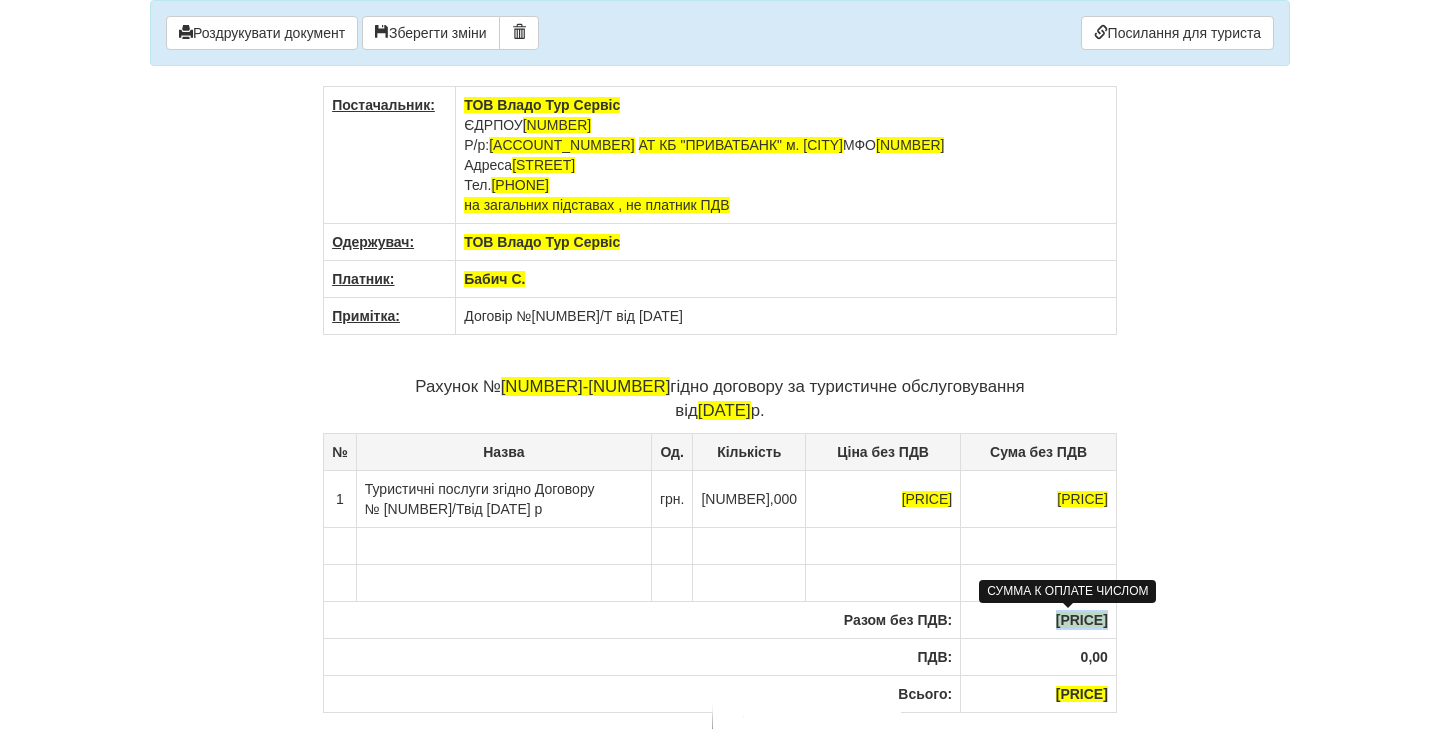 drag, startPoint x: 1032, startPoint y: 622, endPoint x: 1083, endPoint y: 623, distance: 51.009804 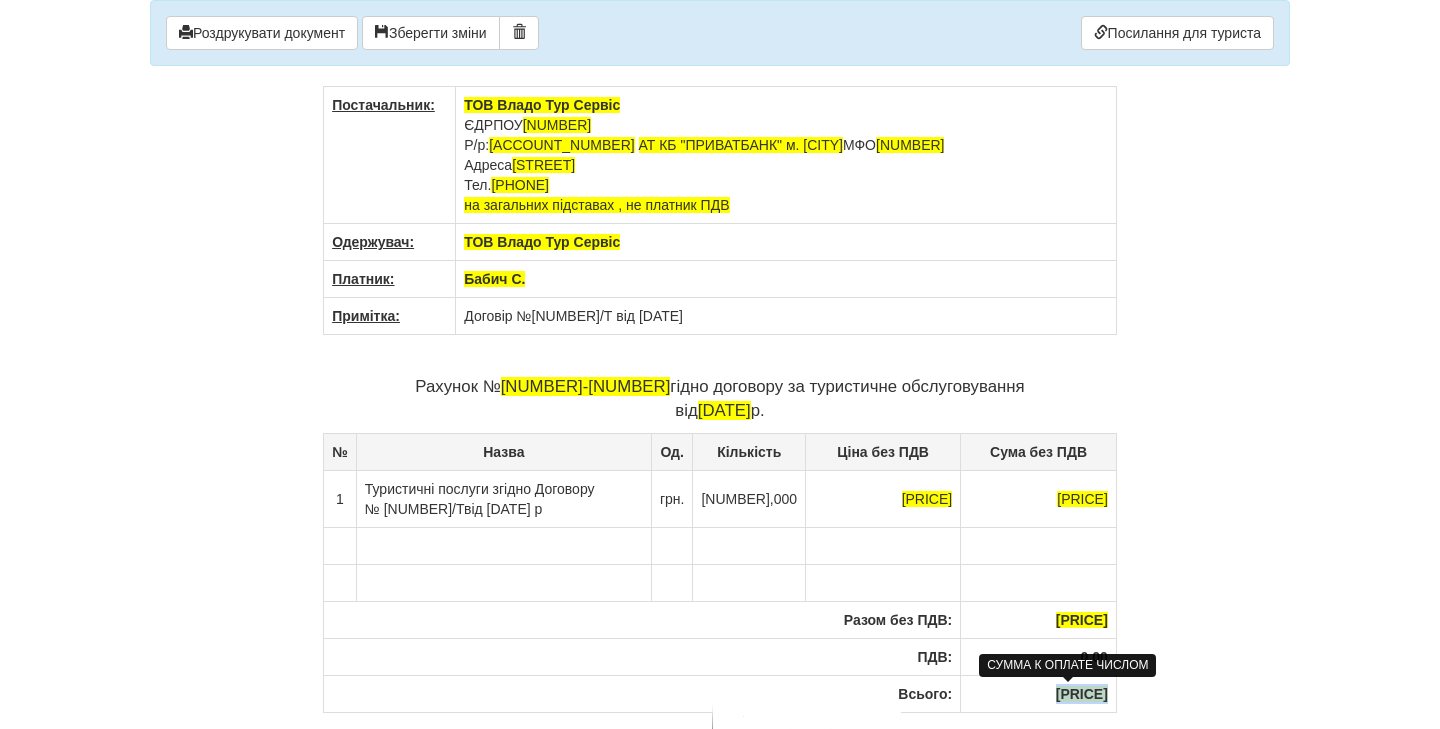 drag, startPoint x: 1030, startPoint y: 691, endPoint x: 1085, endPoint y: 693, distance: 55.03635 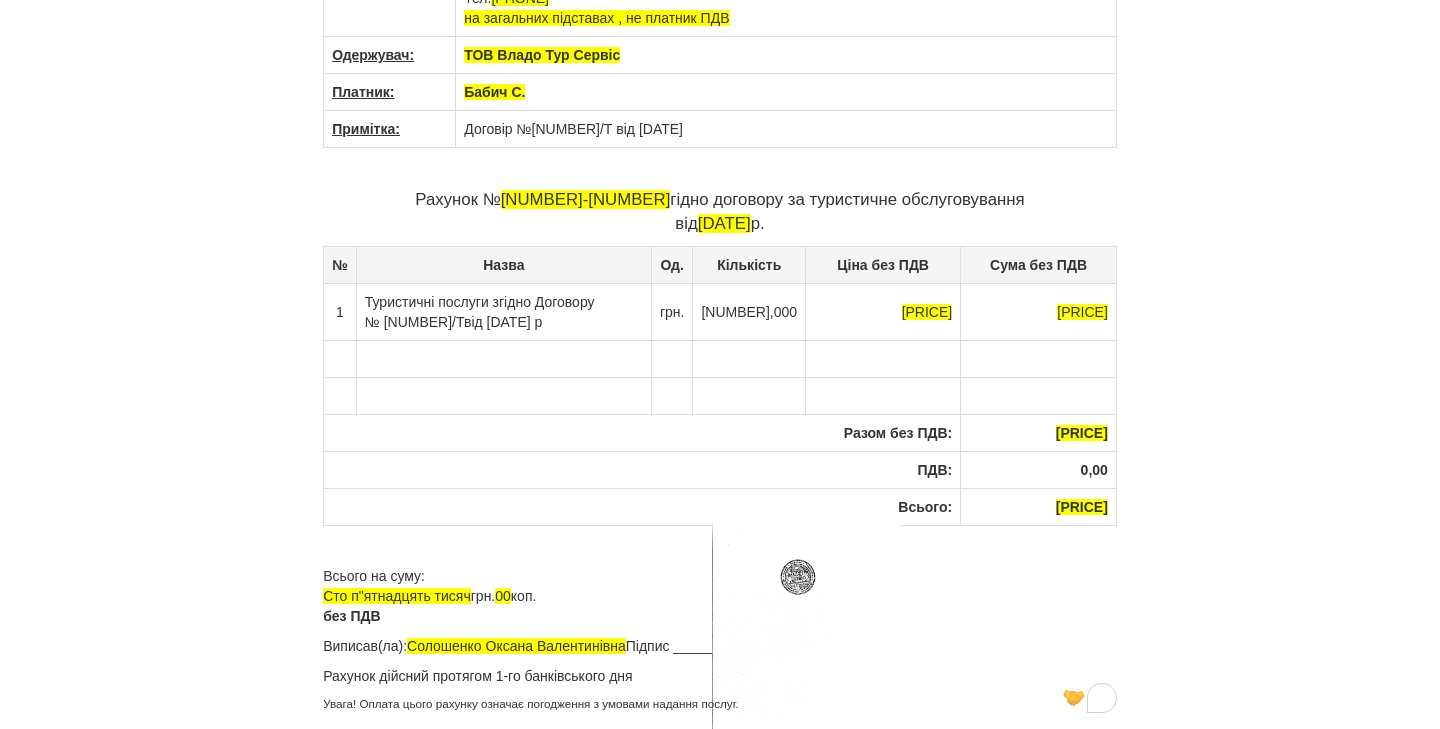 scroll, scrollTop: 239, scrollLeft: 0, axis: vertical 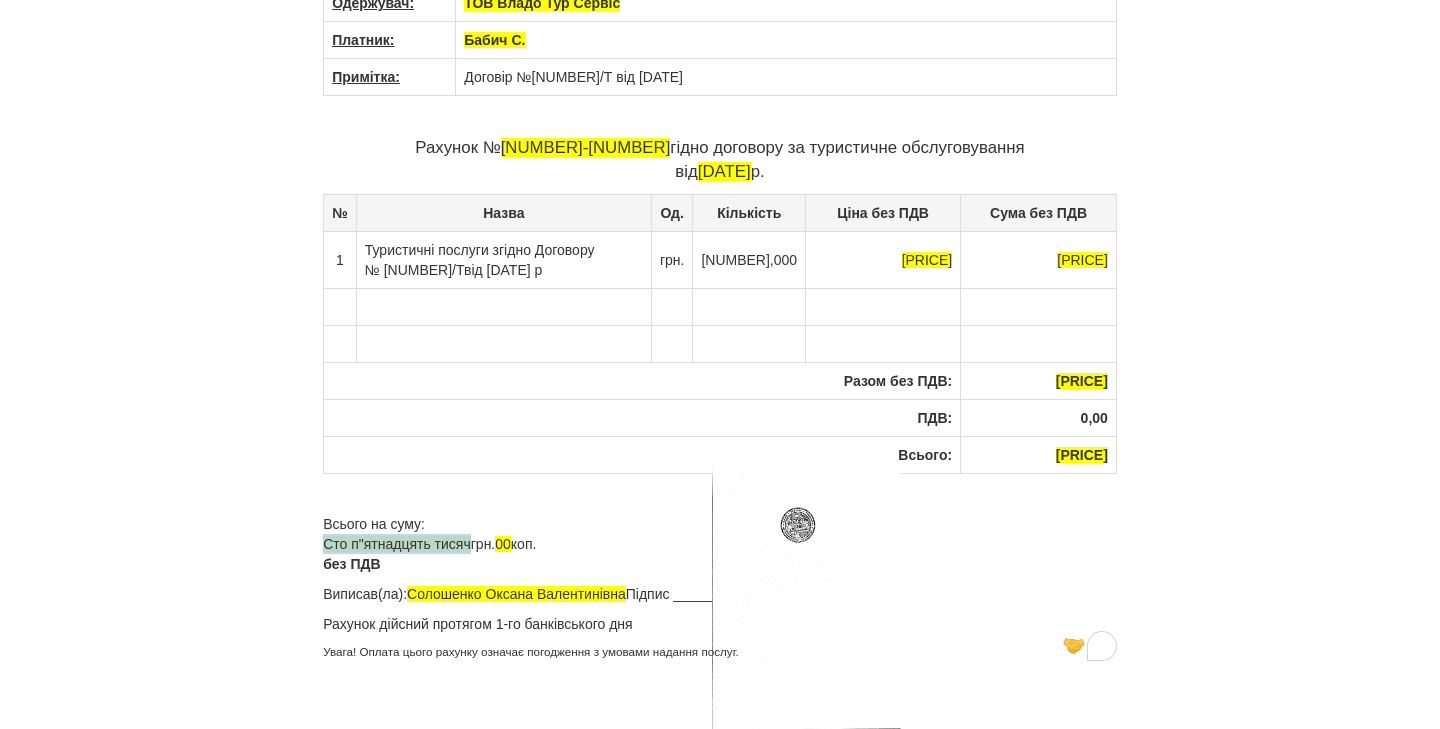 drag, startPoint x: 325, startPoint y: 545, endPoint x: 476, endPoint y: 544, distance: 151.00331 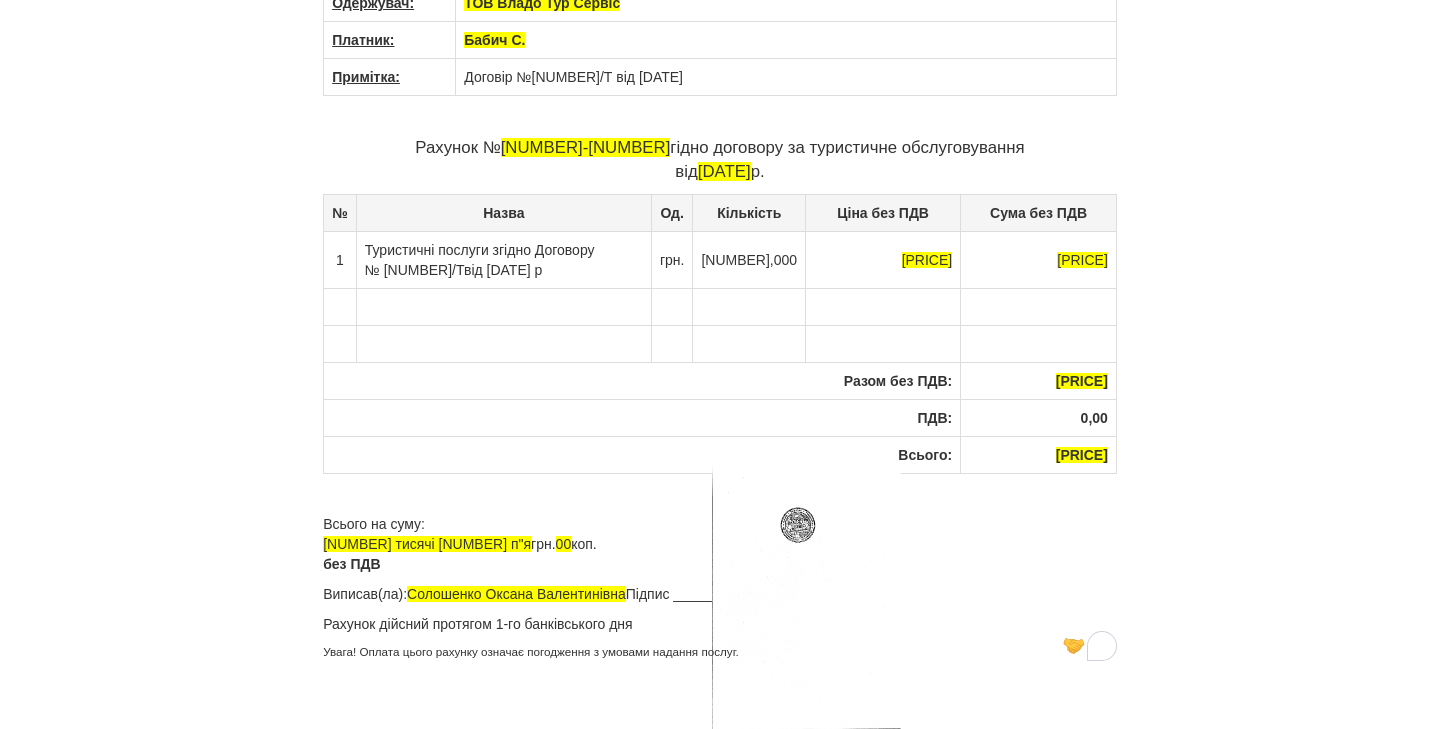 click on "Рахунок №  [NUMBER]-[NUMBER] гідно договору за туристичне обслуговування
від  [DATE]  р." at bounding box center [720, 160] 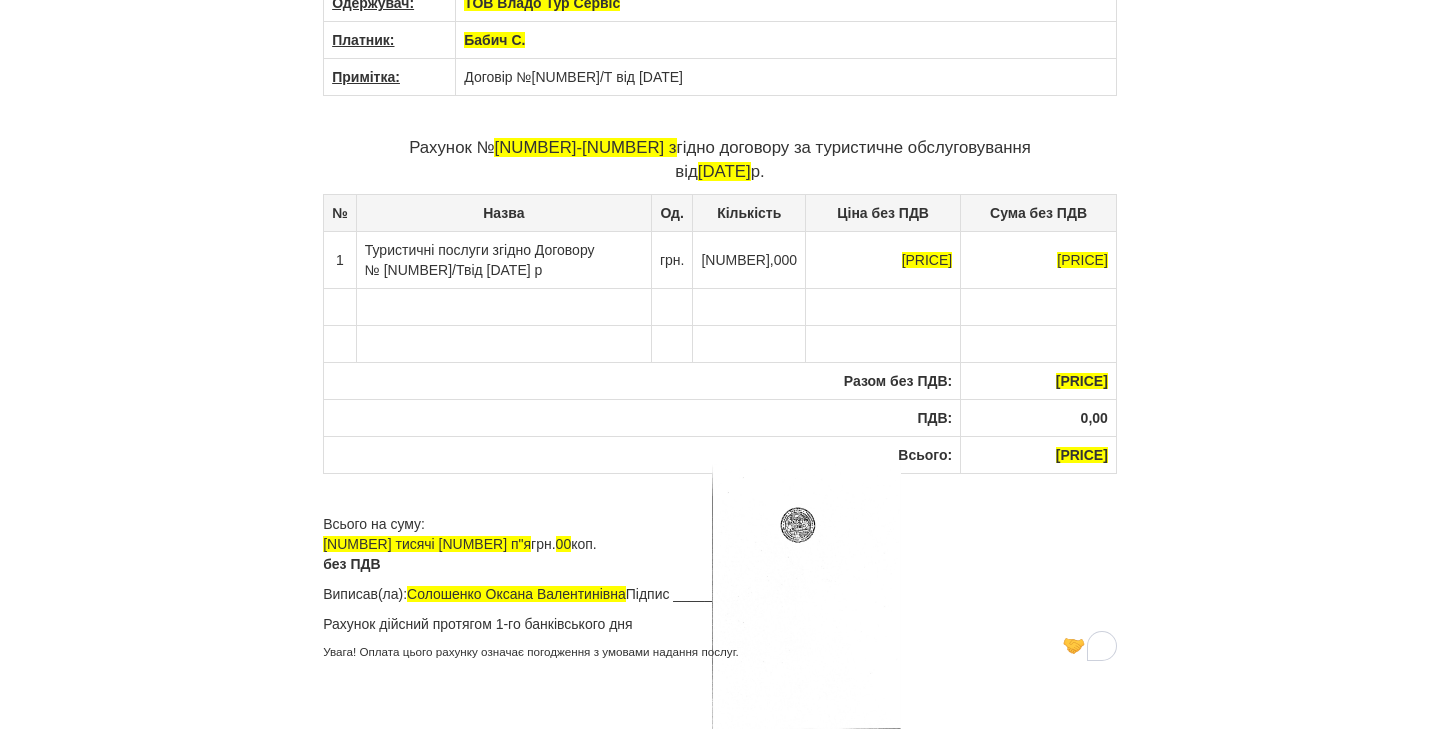click on "Тел.  [PHONE]" at bounding box center [720, 254] 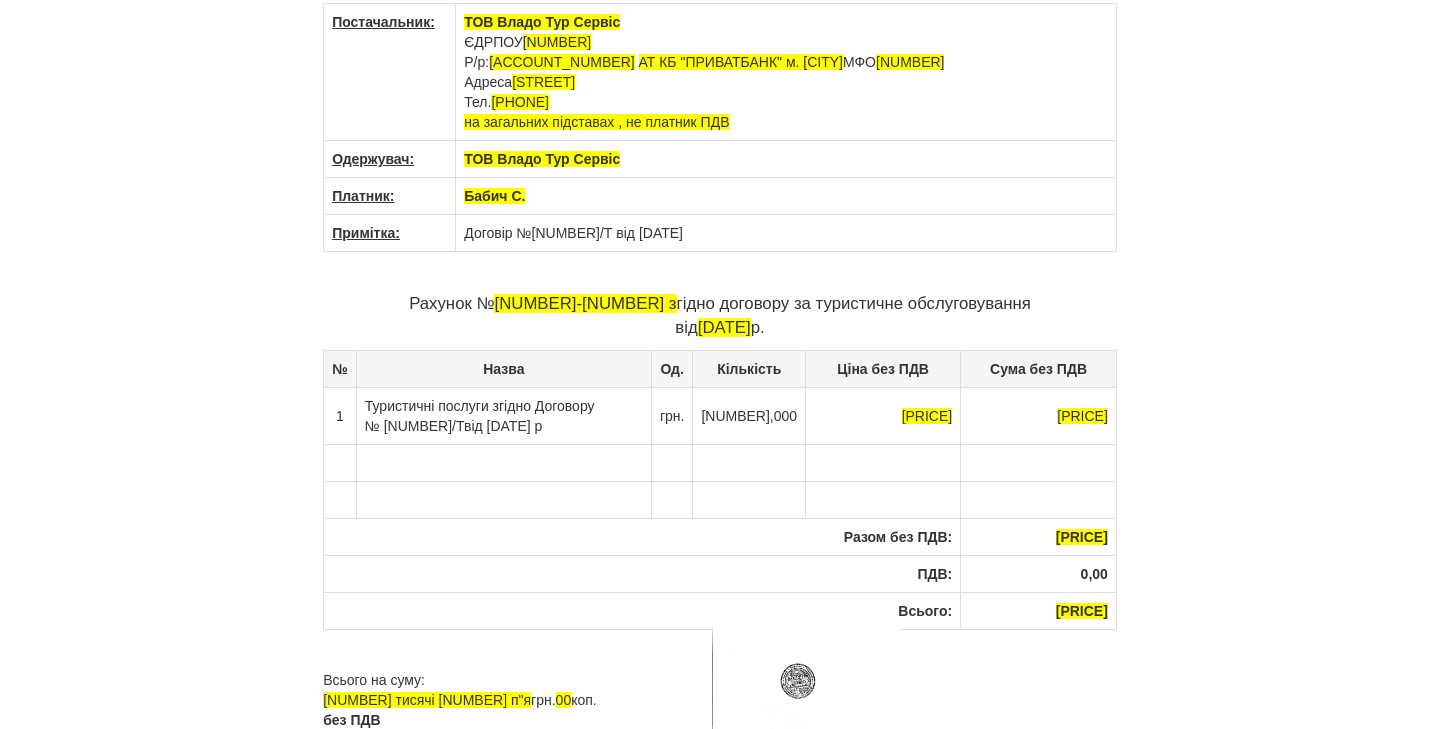 scroll, scrollTop: 0, scrollLeft: 0, axis: both 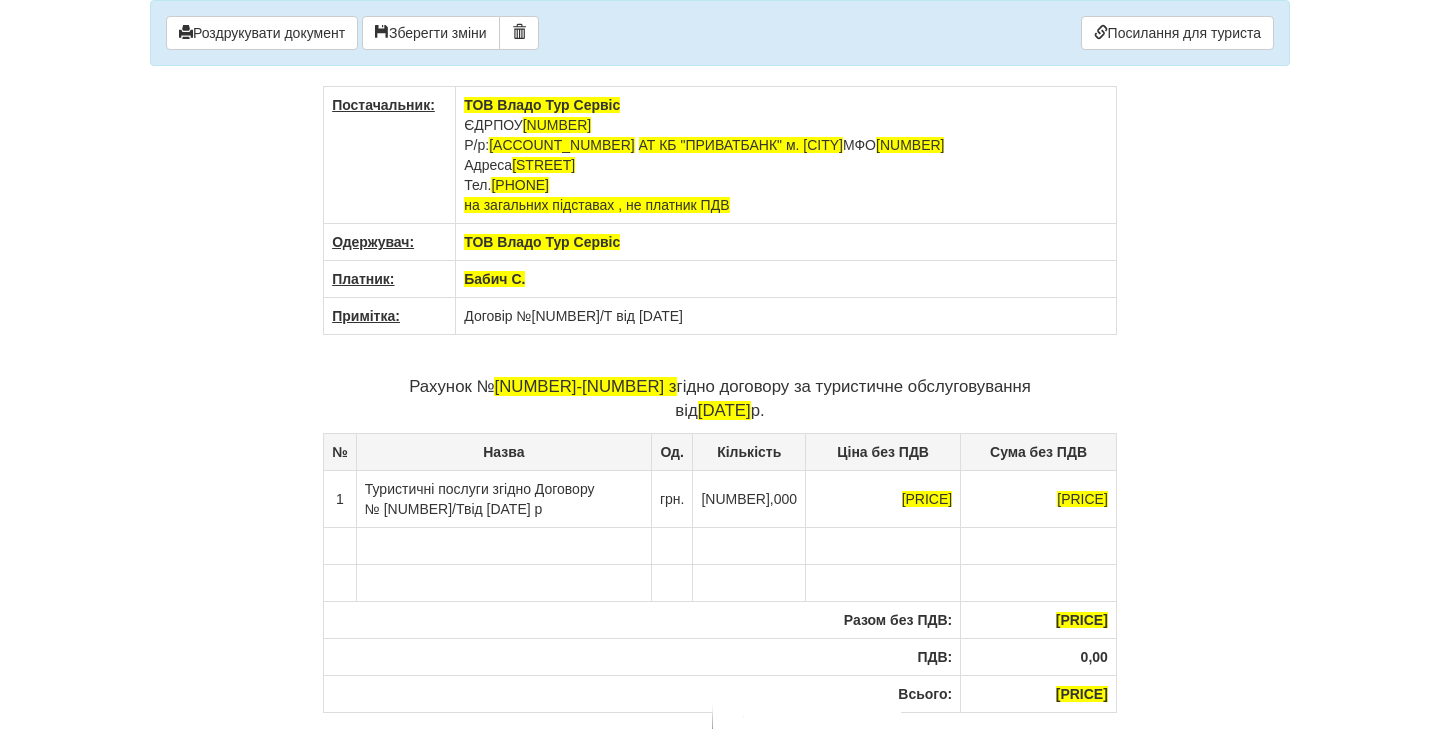 click on "Бабич С." at bounding box center [786, 242] 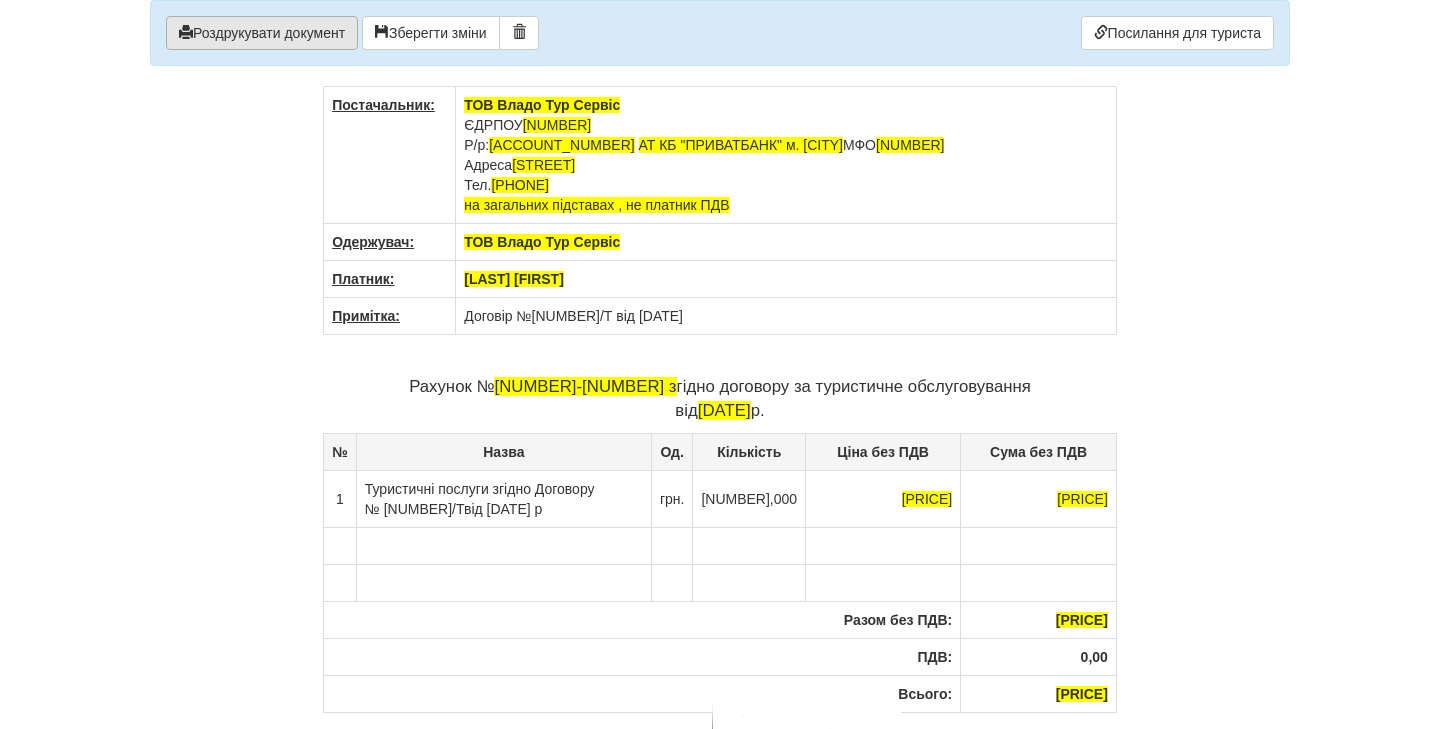 click on "Роздрукувати документ" at bounding box center [262, 33] 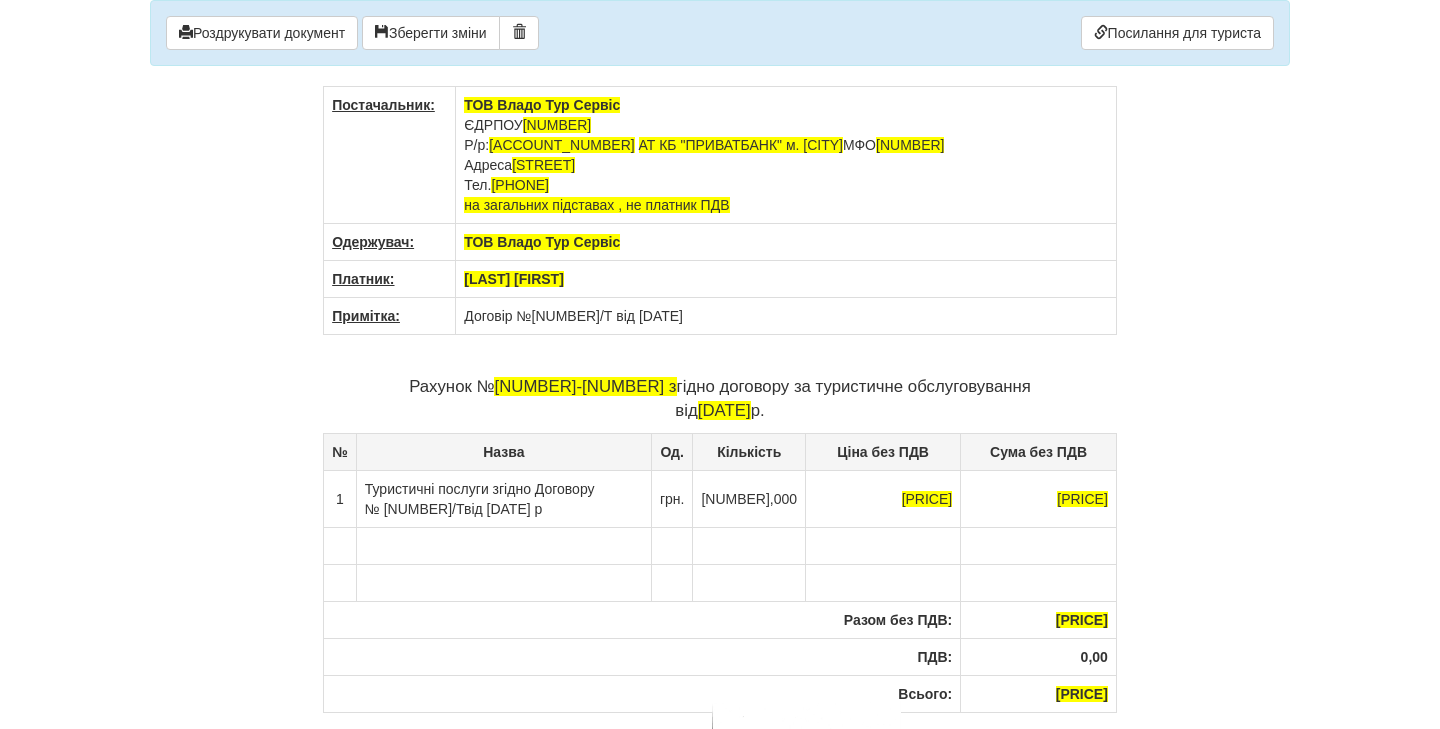 click on "[LAST] [FIRST]" at bounding box center [786, 242] 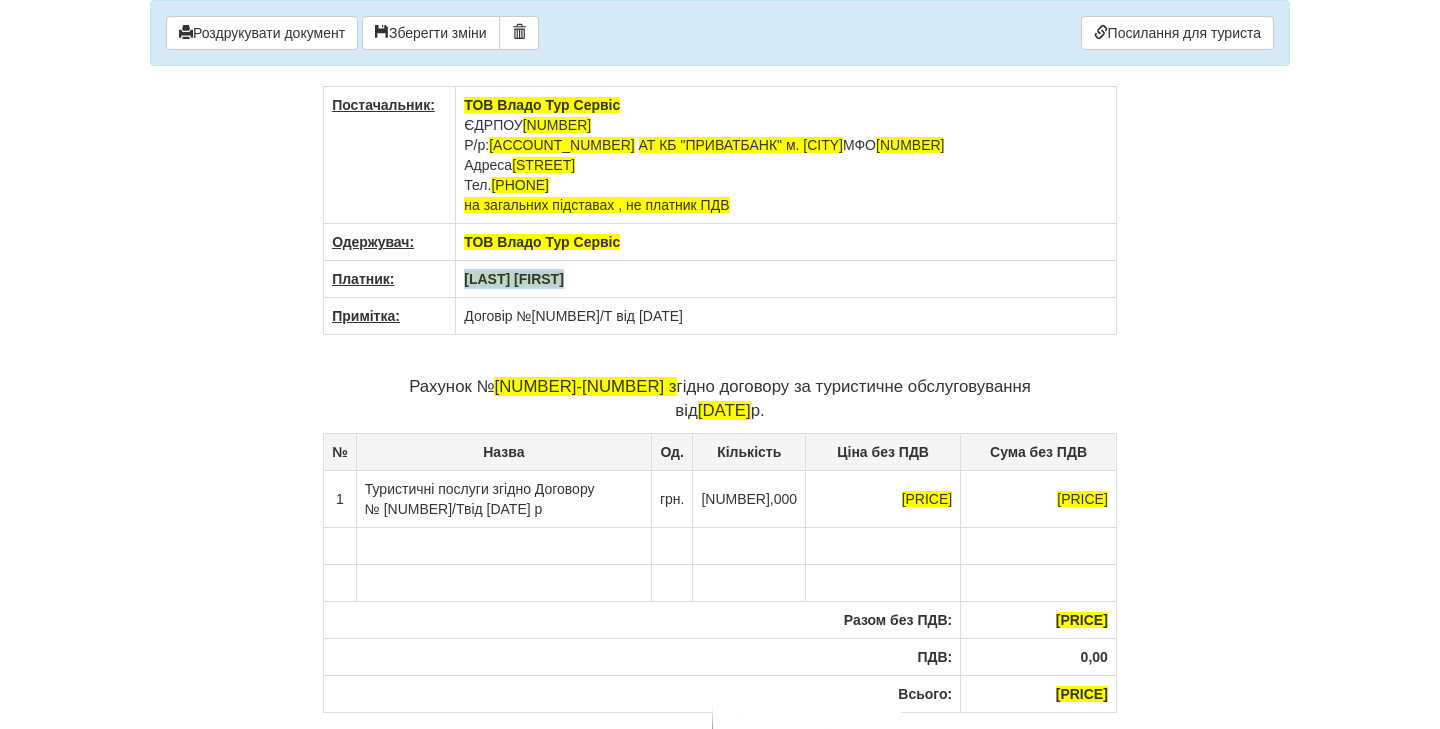 drag, startPoint x: 465, startPoint y: 279, endPoint x: 578, endPoint y: 278, distance: 113.004425 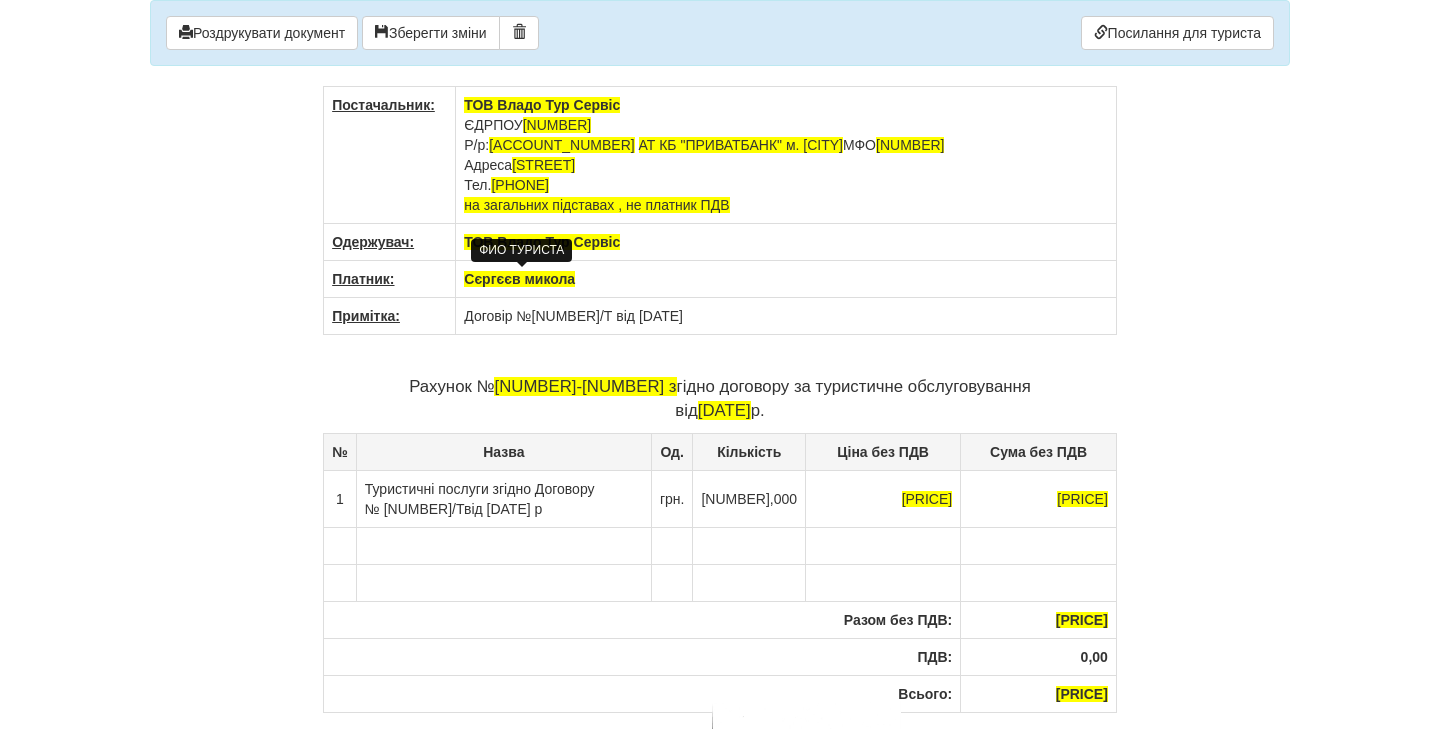 click on "Сєргєєв микола" at bounding box center [519, 279] 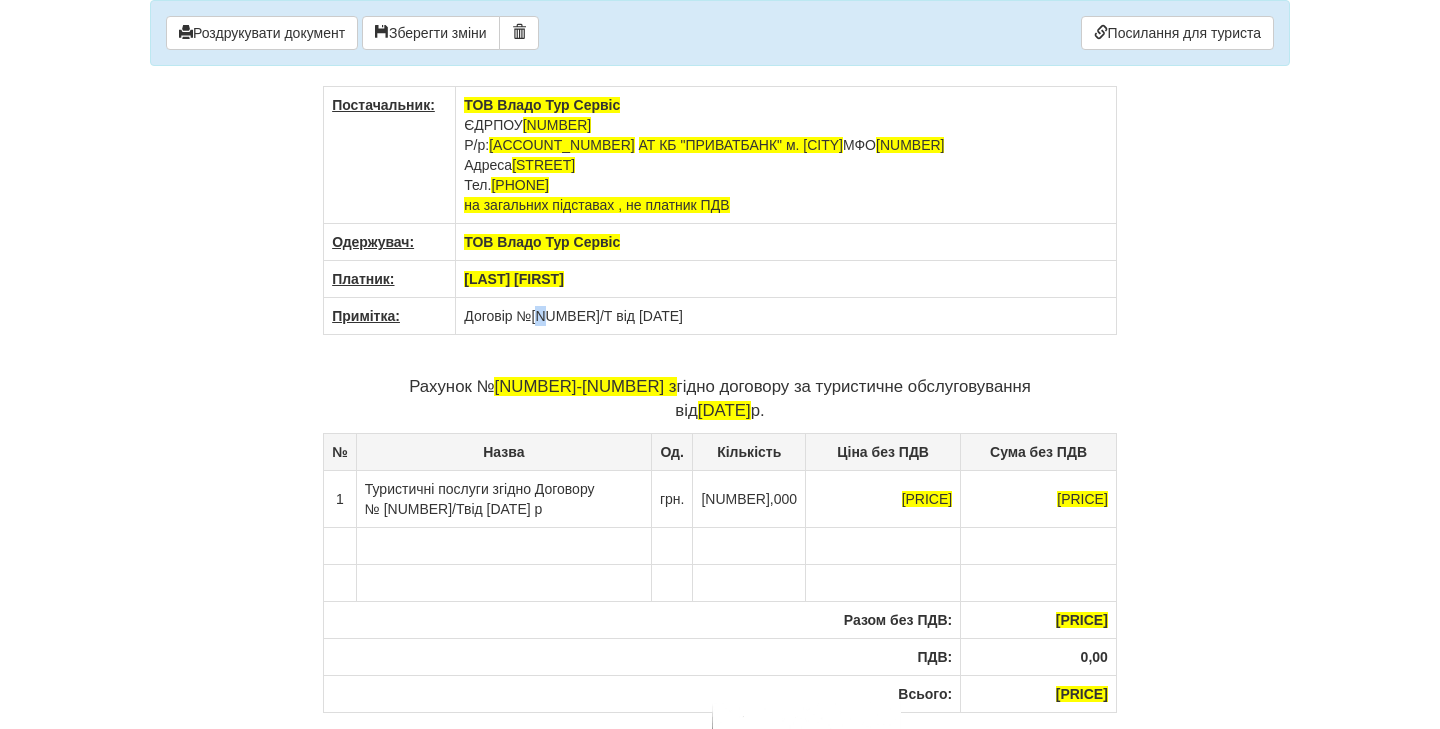 click on "Договір №[NUMBER]/Т від [DATE]" at bounding box center [786, 155] 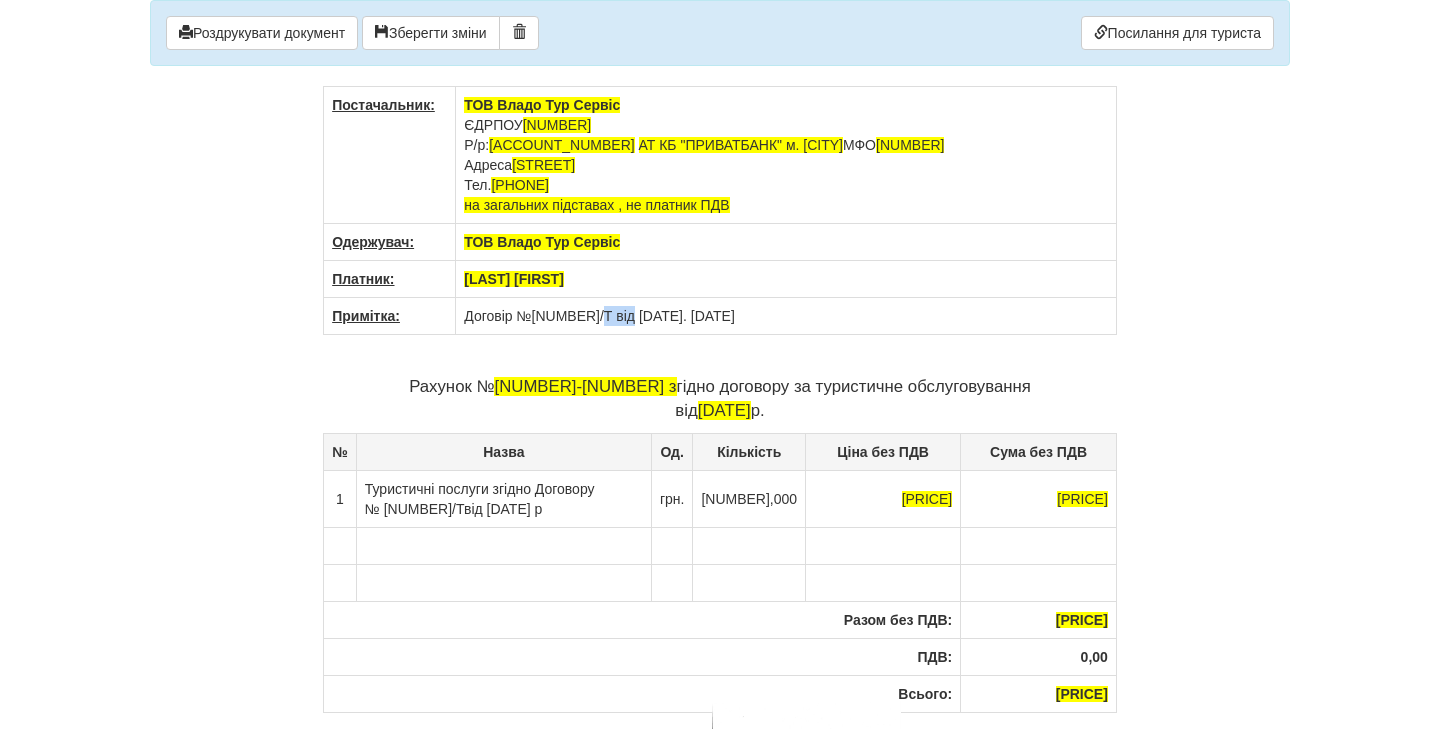 drag, startPoint x: 595, startPoint y: 316, endPoint x: 628, endPoint y: 316, distance: 33 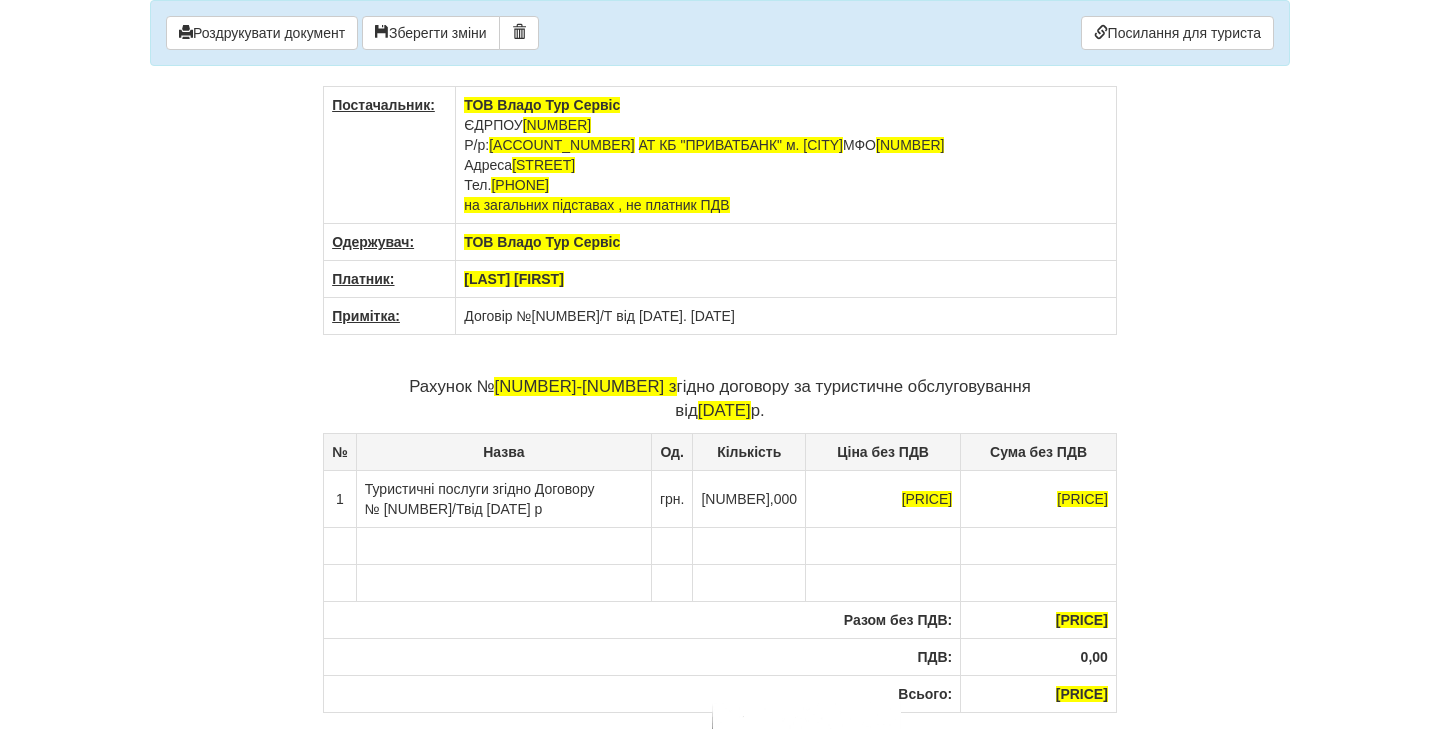 click on "Рахунок №  [NUMBER]-[NUMBER] з гідно договору за туристичне обслуговування
від  [DATE]  р." at bounding box center [720, 399] 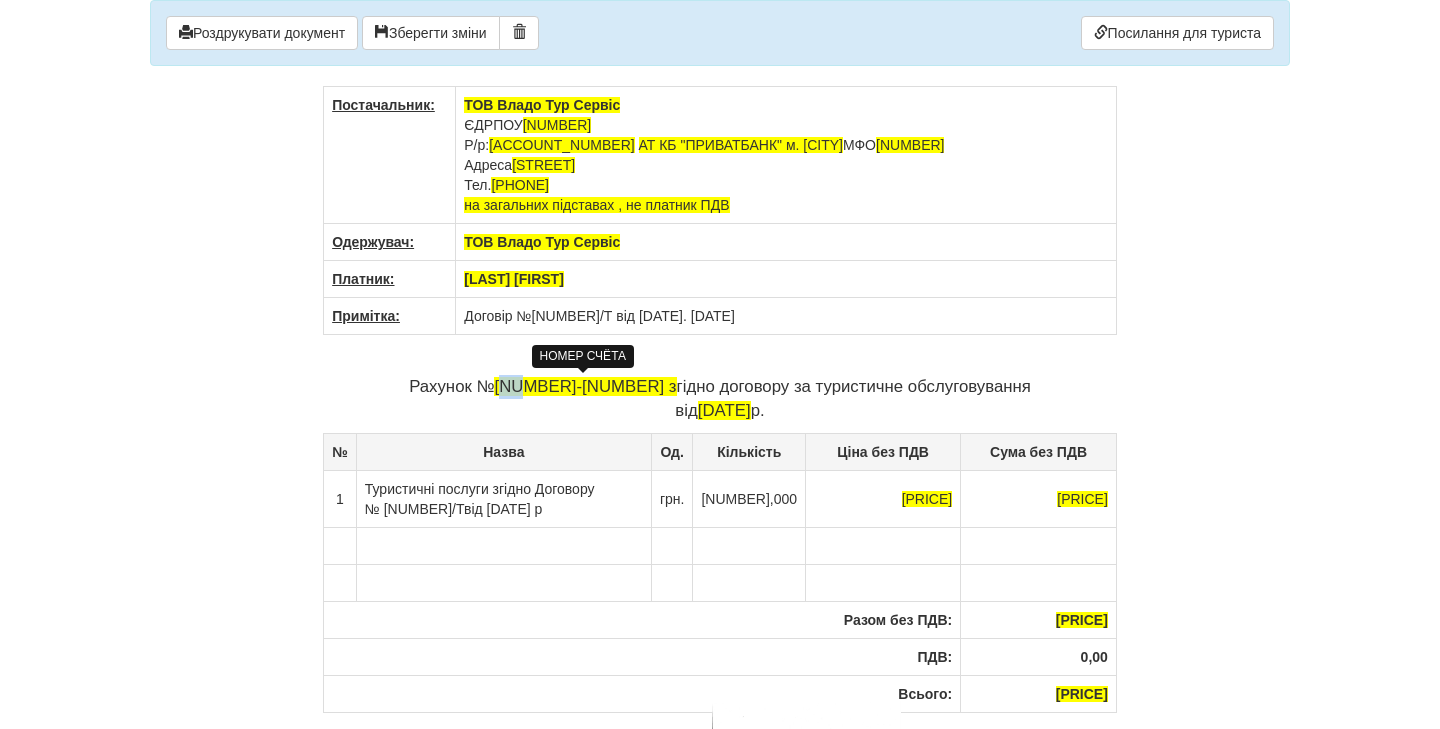 drag, startPoint x: 558, startPoint y: 387, endPoint x: 577, endPoint y: 388, distance: 19.026299 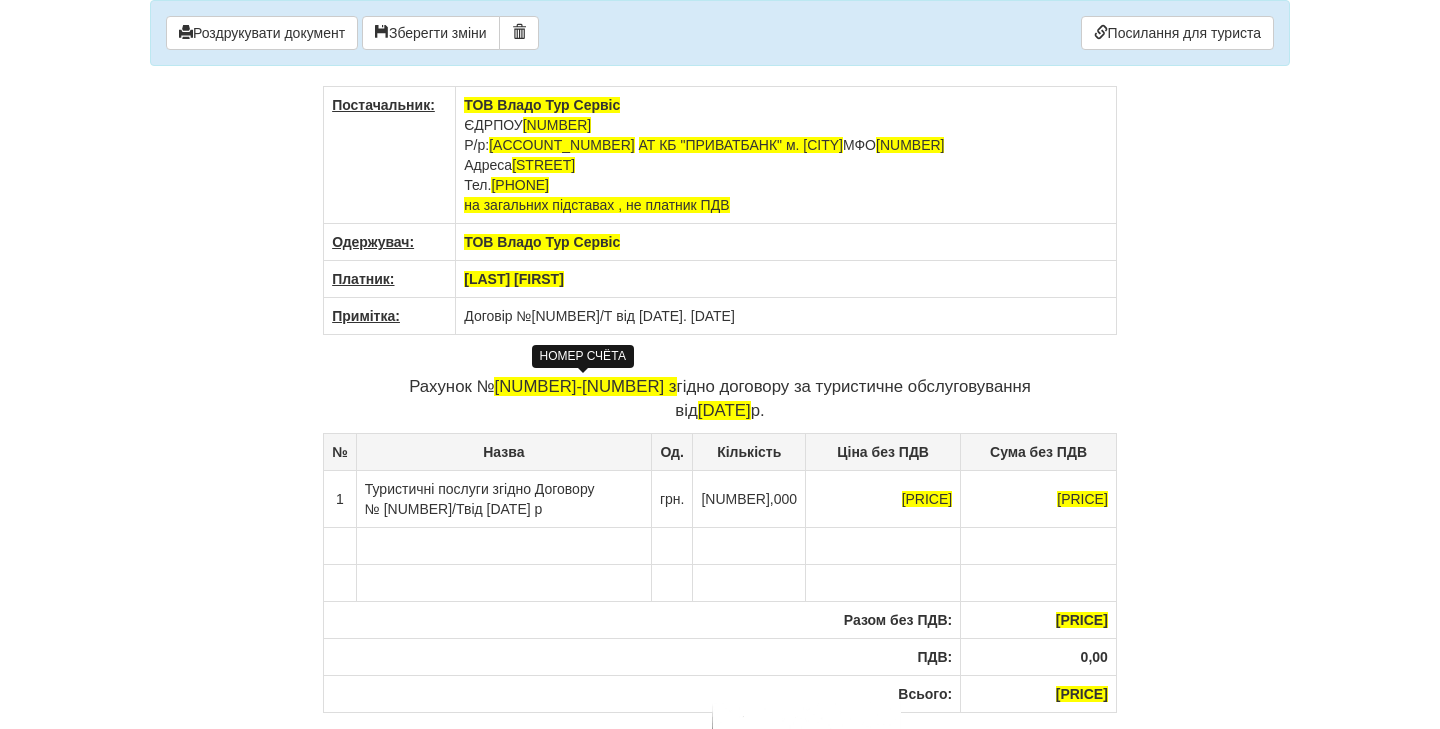 click on "[NUMBER]-[NUMBER] з" at bounding box center [585, 386] 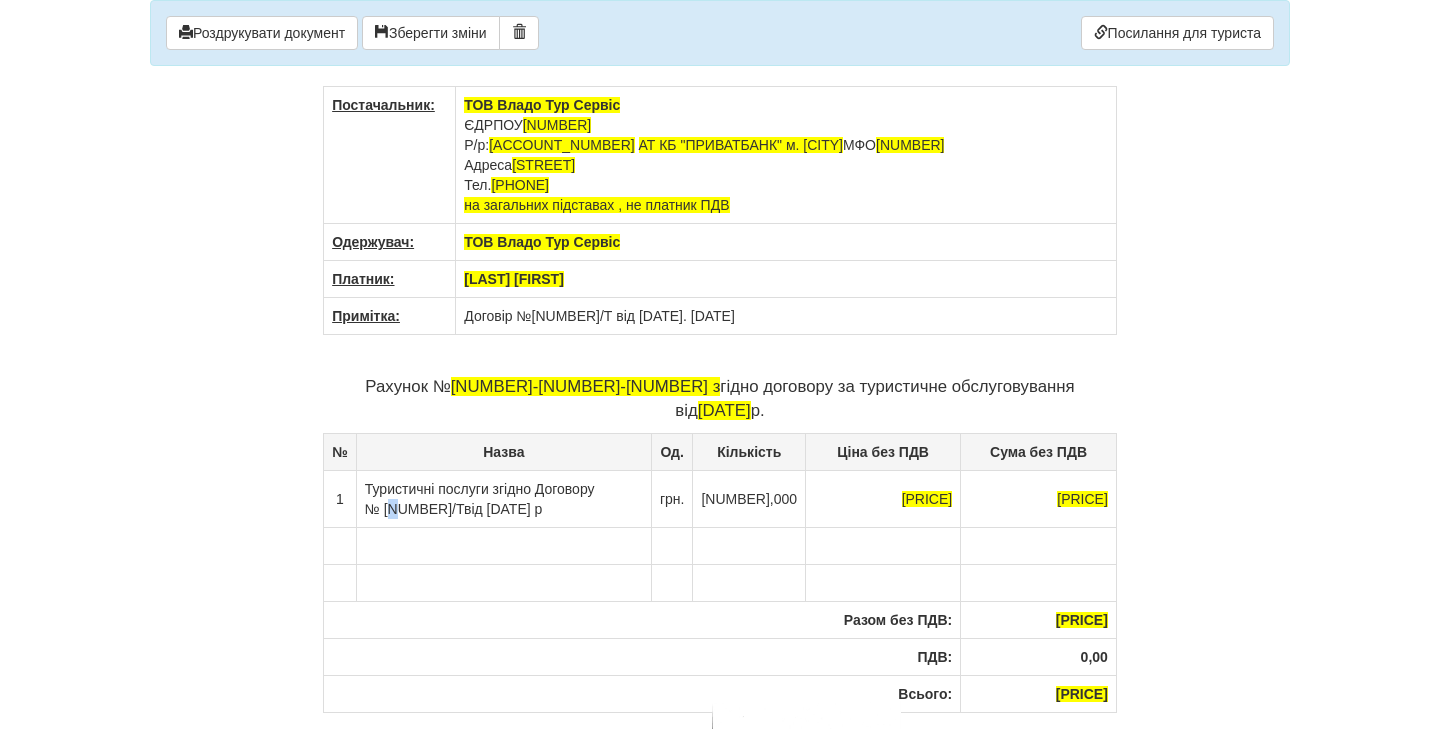 click on "Туристичні послуги згідно Договору  № [NUMBER]/Твід [DATE] р" at bounding box center [503, 498] 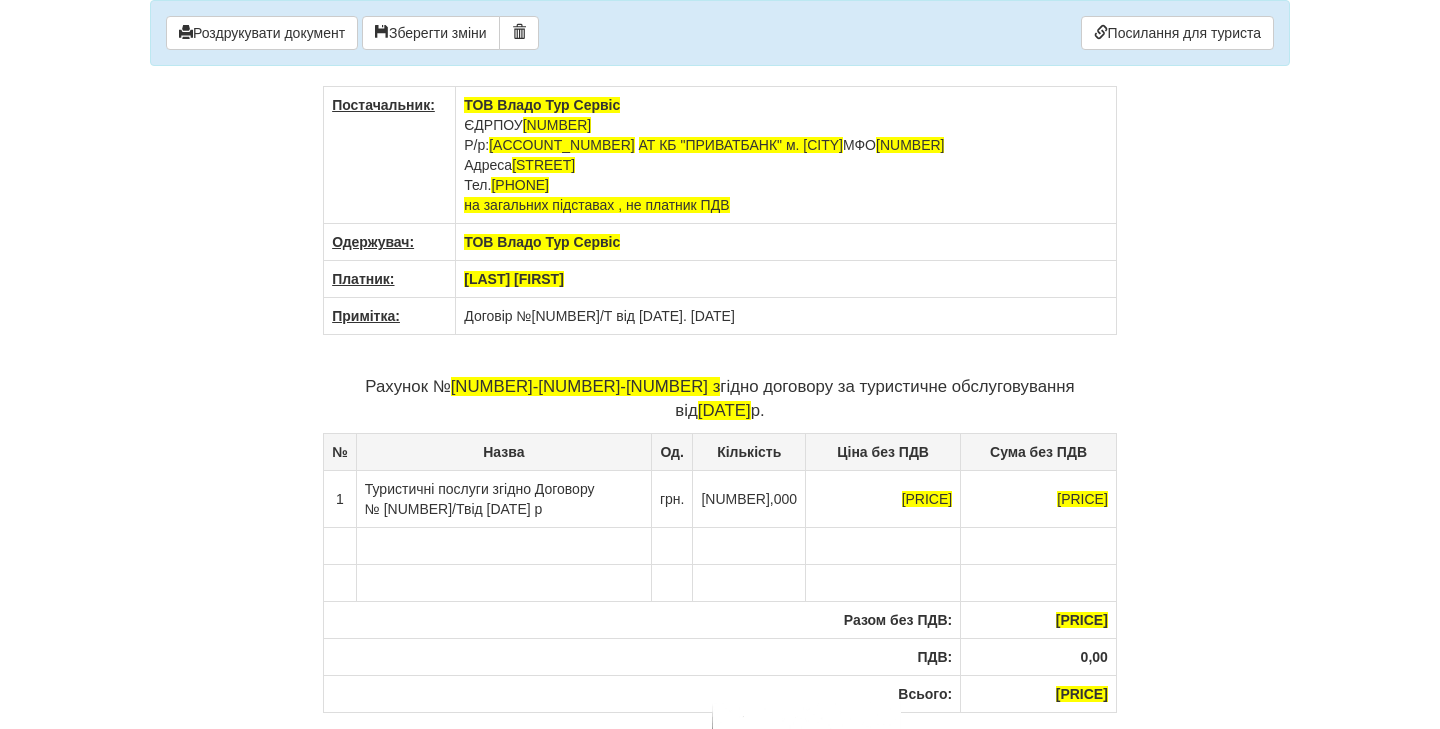click on "Туристичні послуги згідно Договору  № [NUMBER]/Твід [DATE] р" at bounding box center (503, 498) 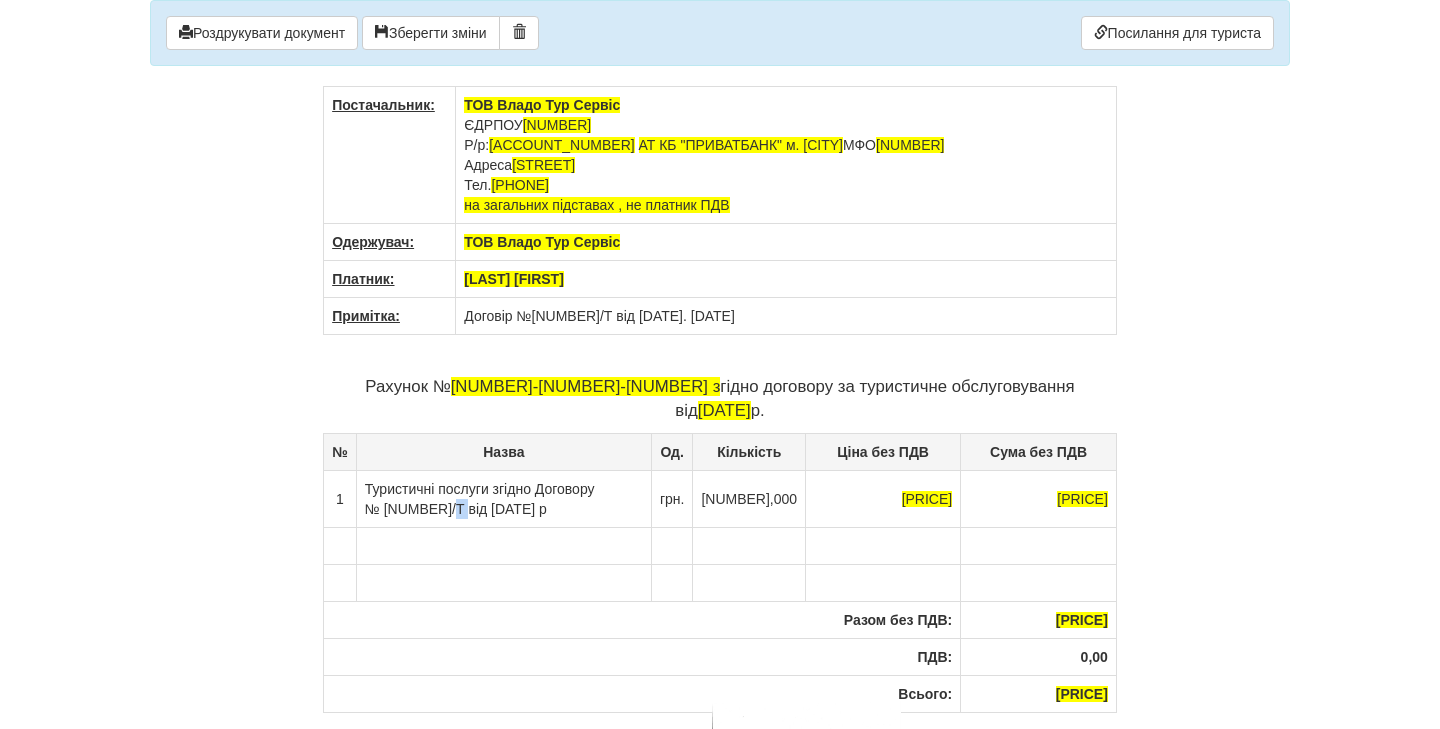 drag, startPoint x: 445, startPoint y: 510, endPoint x: 456, endPoint y: 512, distance: 11.18034 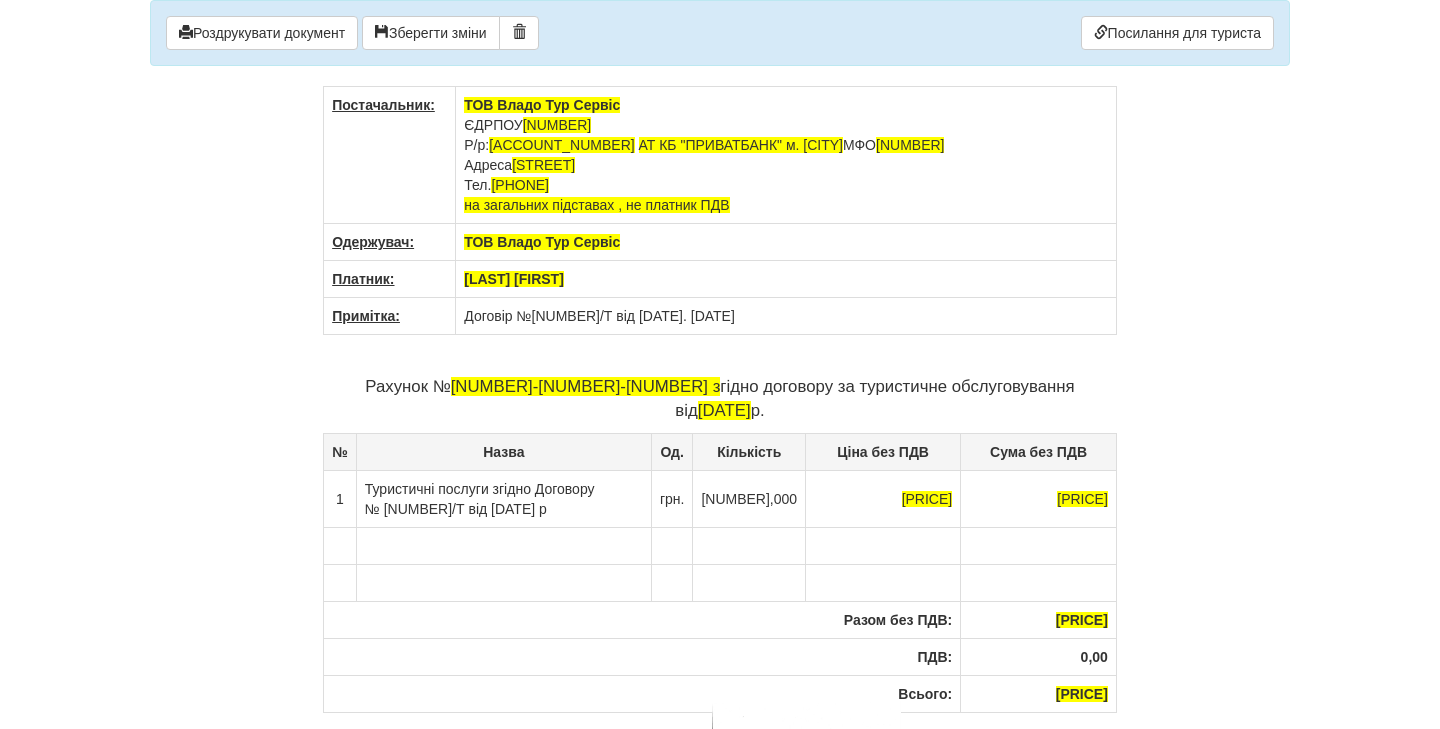 click on "Туристичні послуги згідно Договору  № [NUMBER]/Т від [DATE] р" at bounding box center (503, 498) 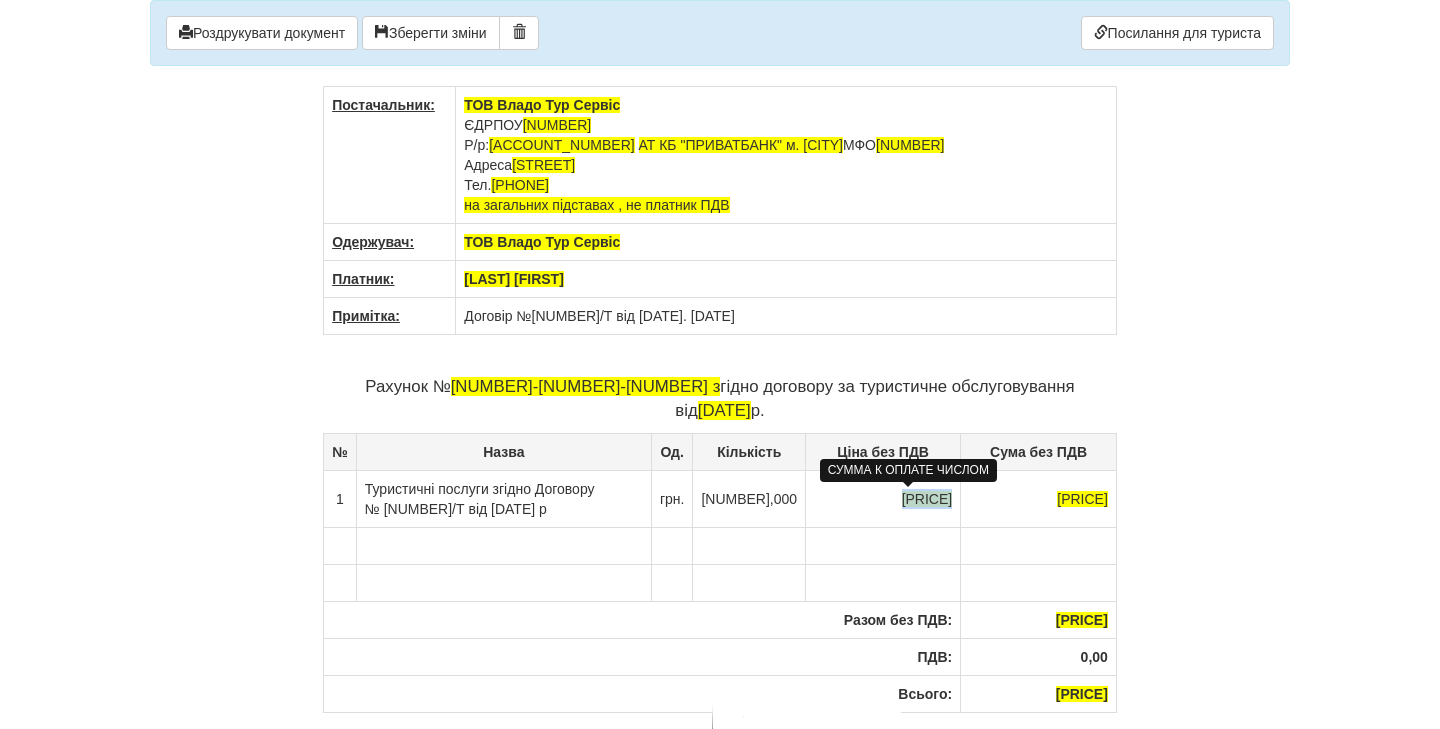 drag, startPoint x: 879, startPoint y: 502, endPoint x: 925, endPoint y: 501, distance: 46.010868 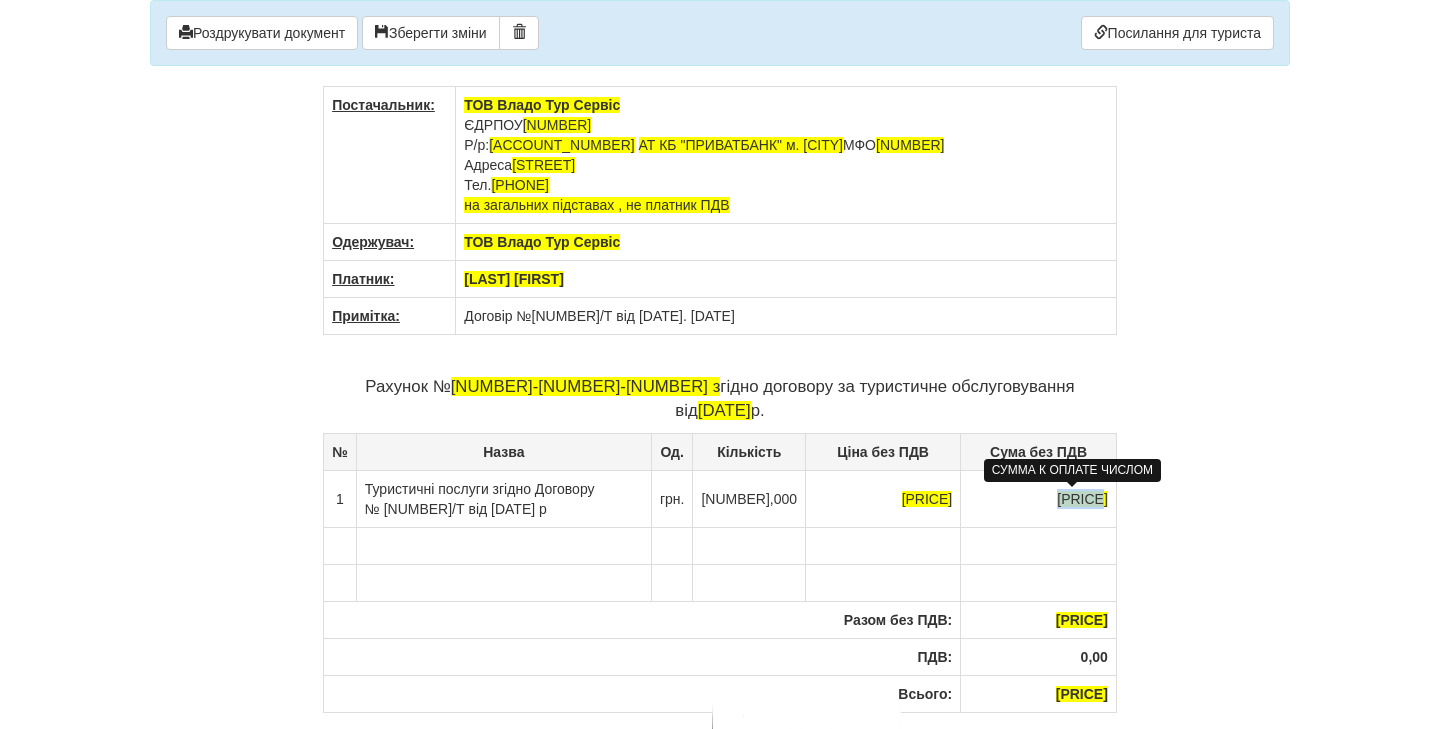 drag, startPoint x: 1038, startPoint y: 499, endPoint x: 1085, endPoint y: 497, distance: 47.042534 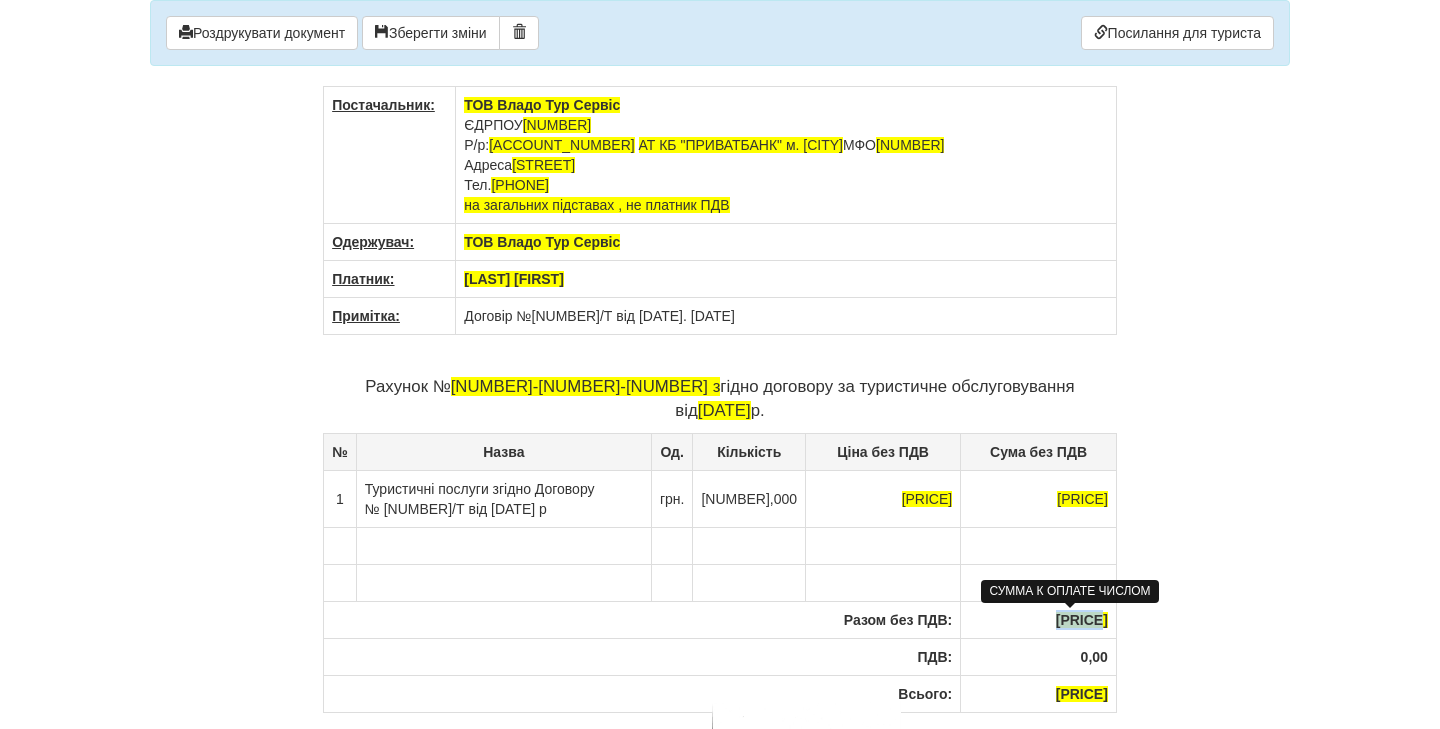 drag, startPoint x: 1036, startPoint y: 621, endPoint x: 1083, endPoint y: 620, distance: 47.010635 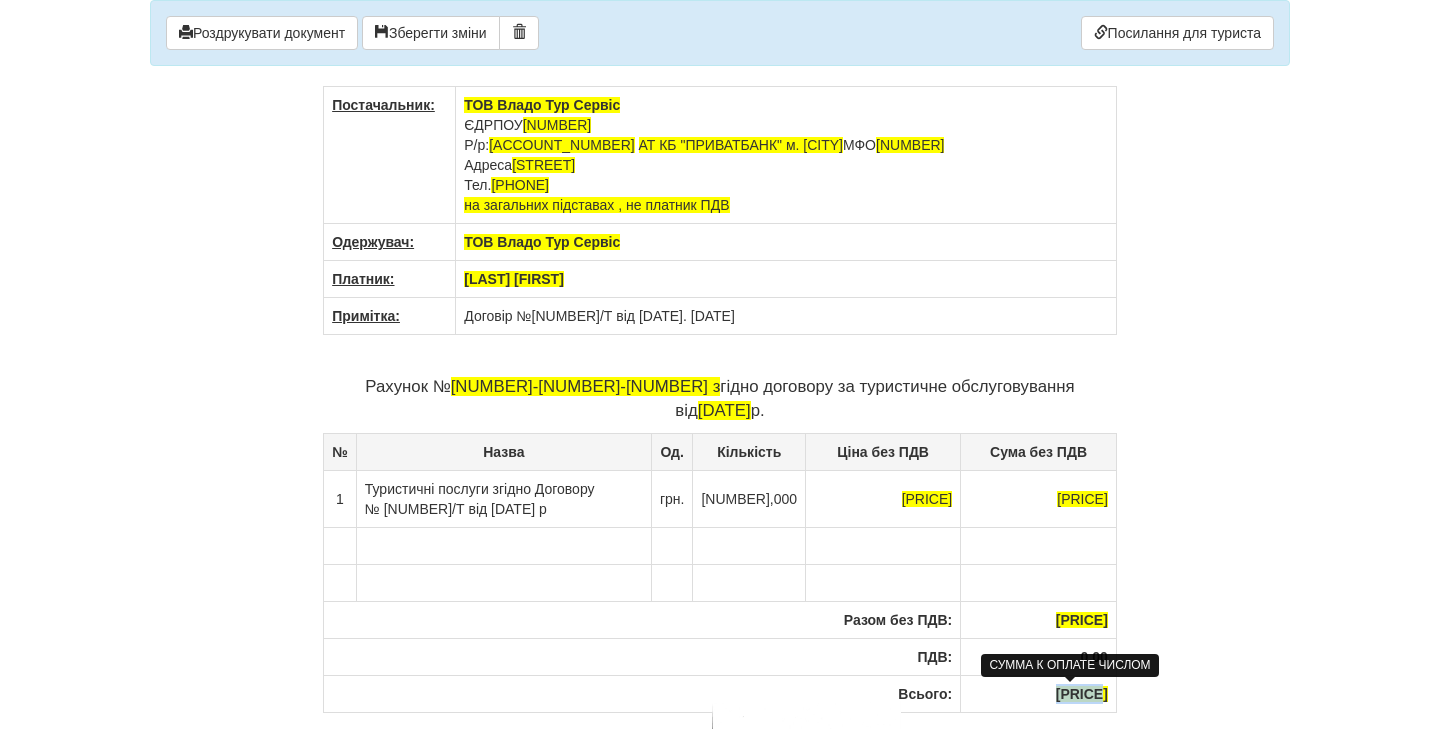 drag, startPoint x: 1039, startPoint y: 693, endPoint x: 1084, endPoint y: 689, distance: 45.17743 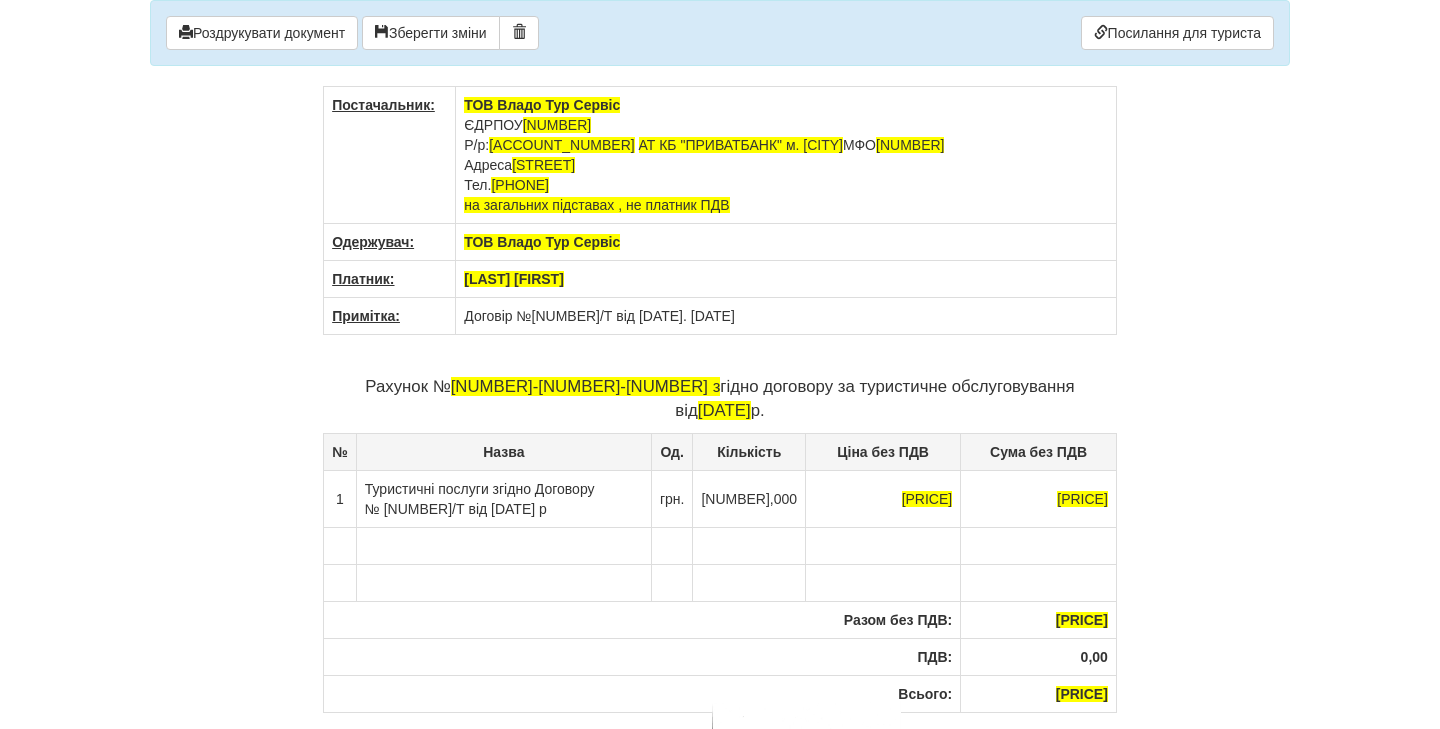 scroll, scrollTop: 239, scrollLeft: 0, axis: vertical 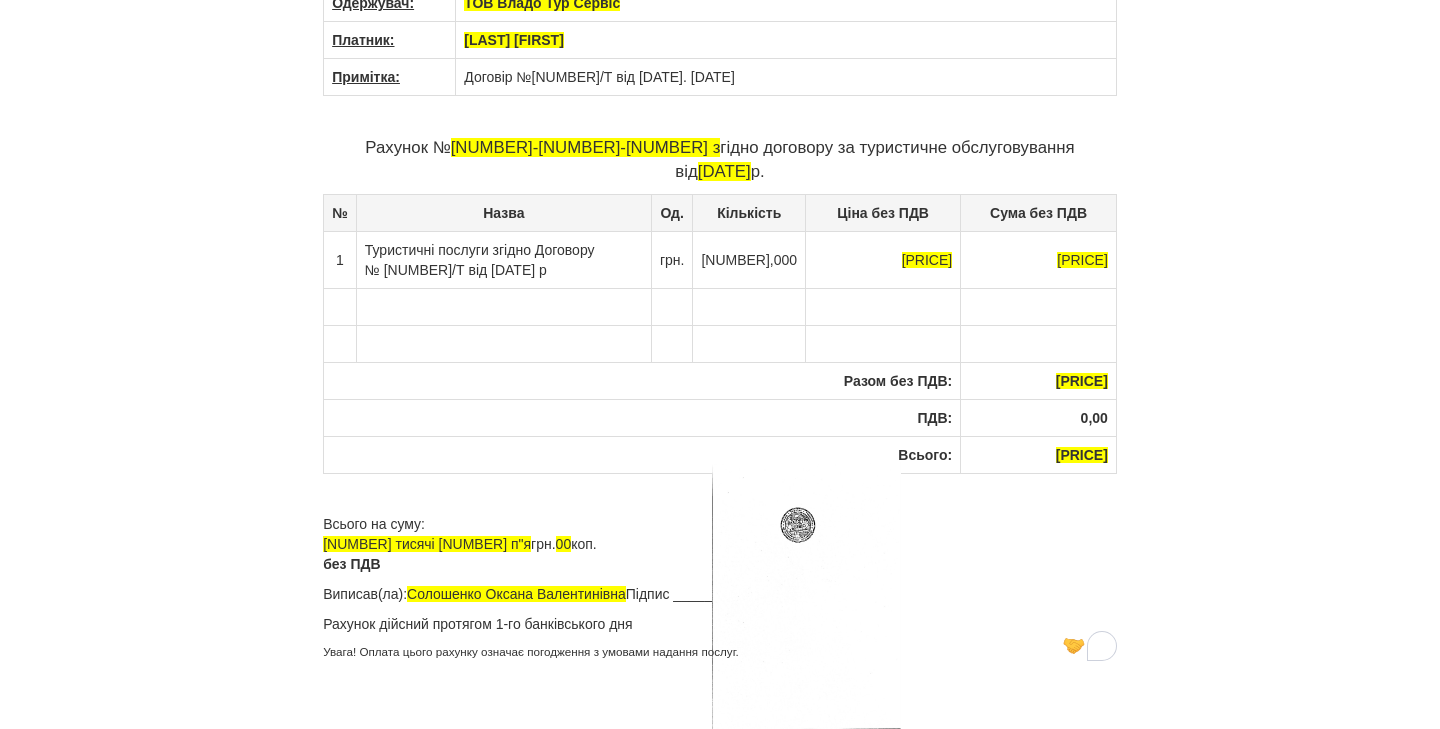 drag, startPoint x: 325, startPoint y: 544, endPoint x: 645, endPoint y: 545, distance: 320.00156 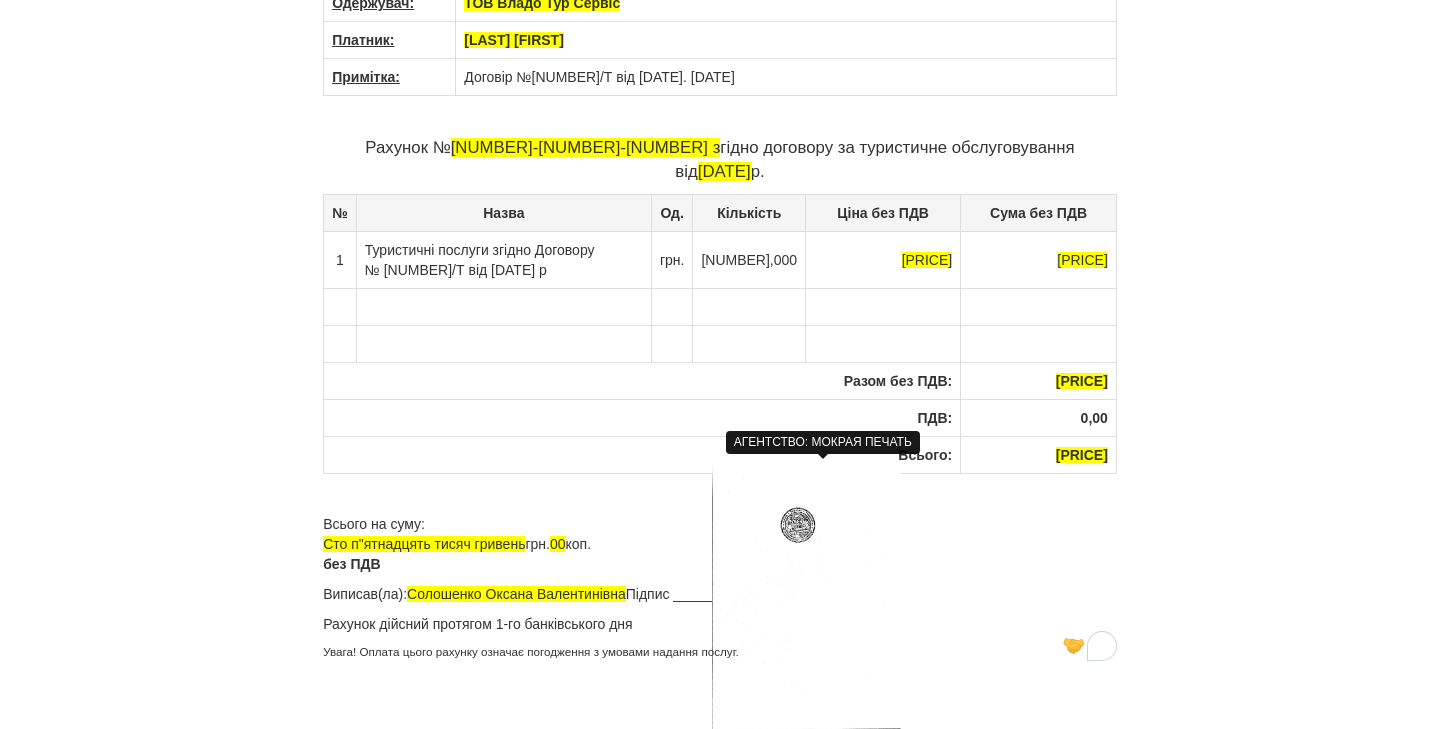 click at bounding box center [806, 595] 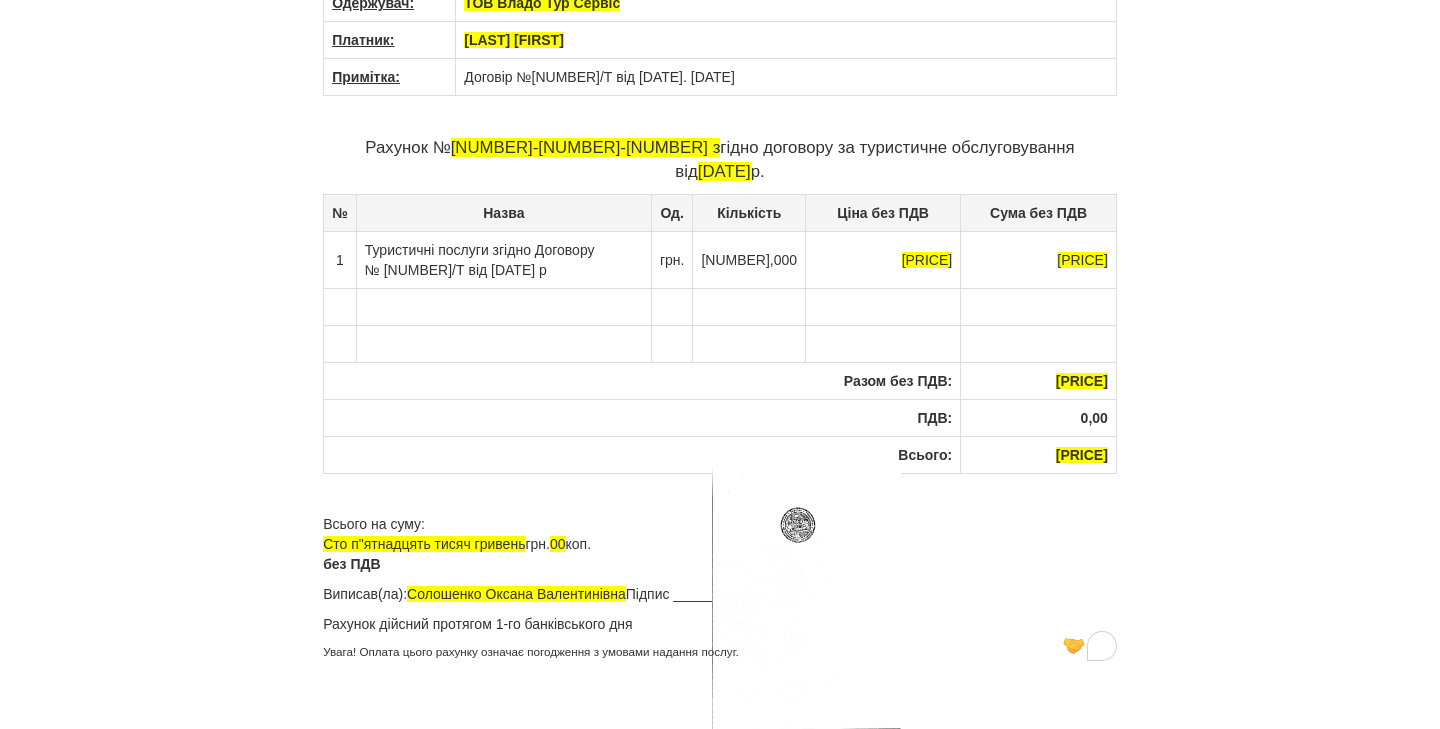 click on "×
Деякі поля не заповнено
Ми підсвітили  порожні поля  червоним кольором.                Ви можете відредагувати текст і внести відсутні дані прямо у цьому вікні.
Роздрукувати документ
Зберегти зміни
Посилання для туриста
Постачальник:
ТОВ Владо Тур Сервіс
ЄДРПОУ  [NUMBER]
Р/р:     МФО  [NUMBER]" at bounding box center (720, 125) 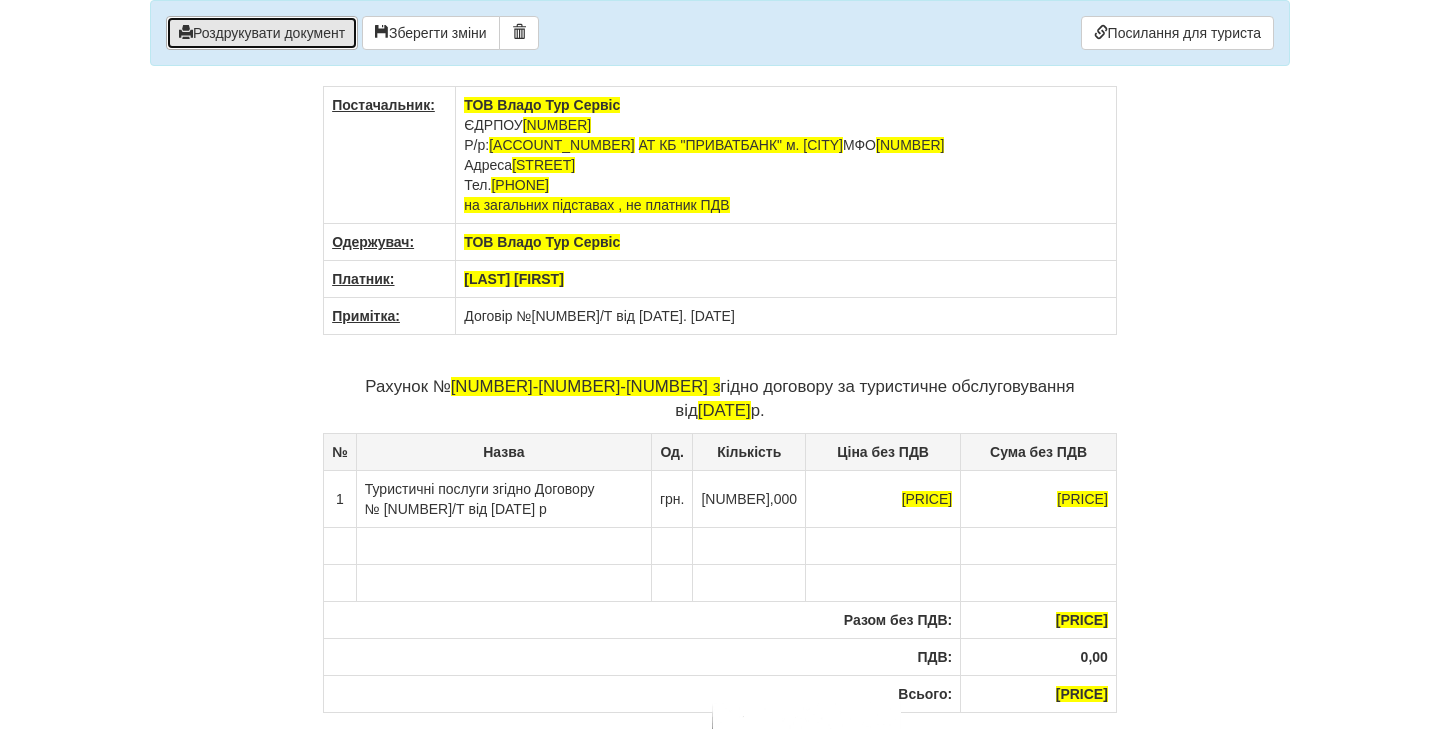 click on "Роздрукувати документ" at bounding box center [262, 33] 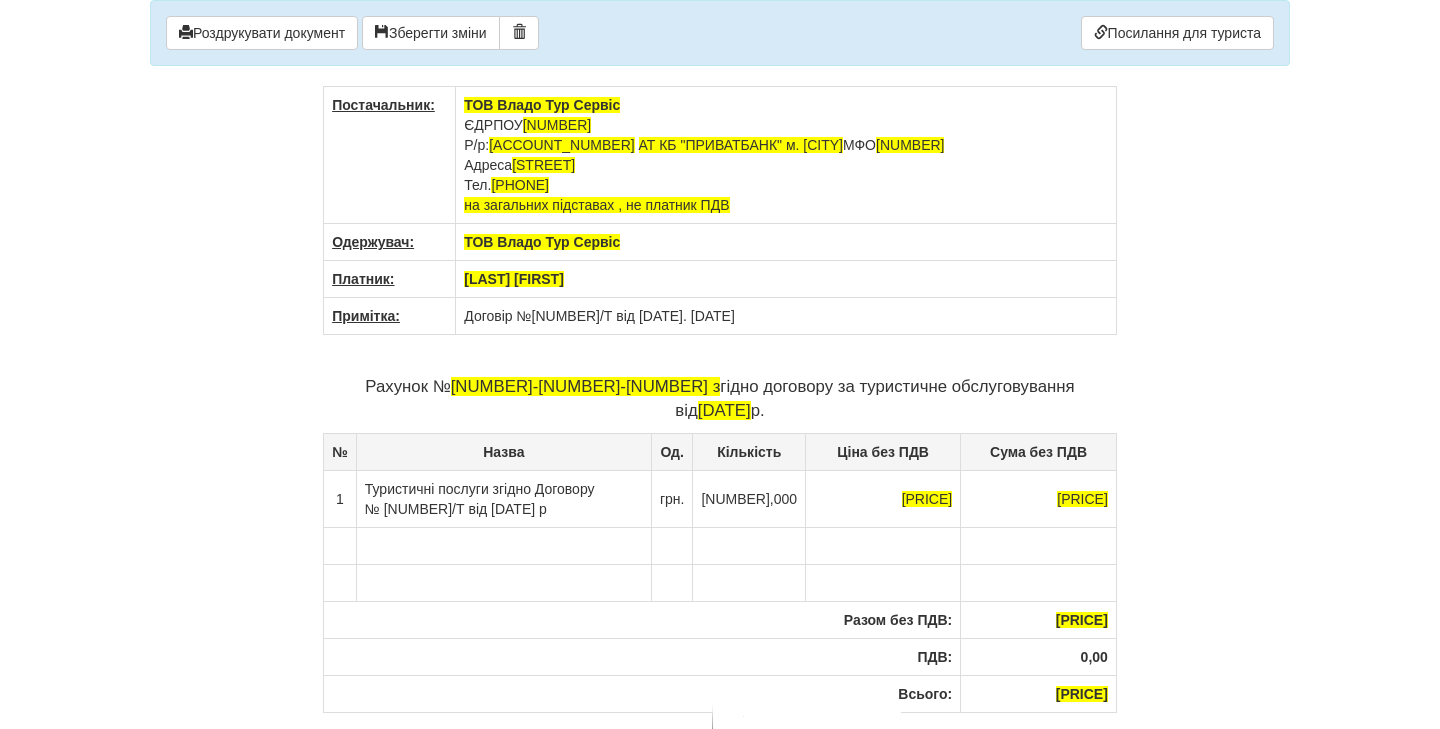 click on "[LAST] [FIRST]" at bounding box center [786, 242] 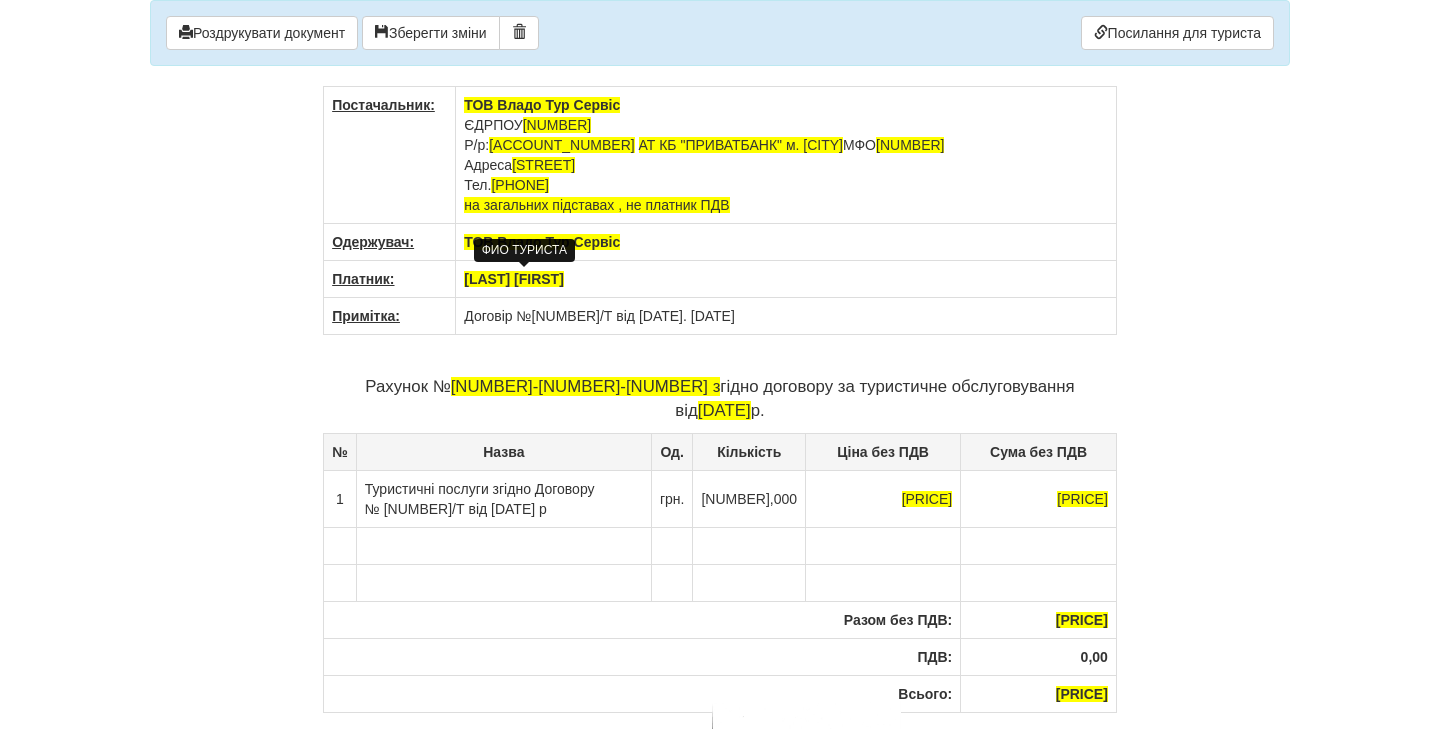 drag, startPoint x: 587, startPoint y: 277, endPoint x: 463, endPoint y: 280, distance: 124.036285 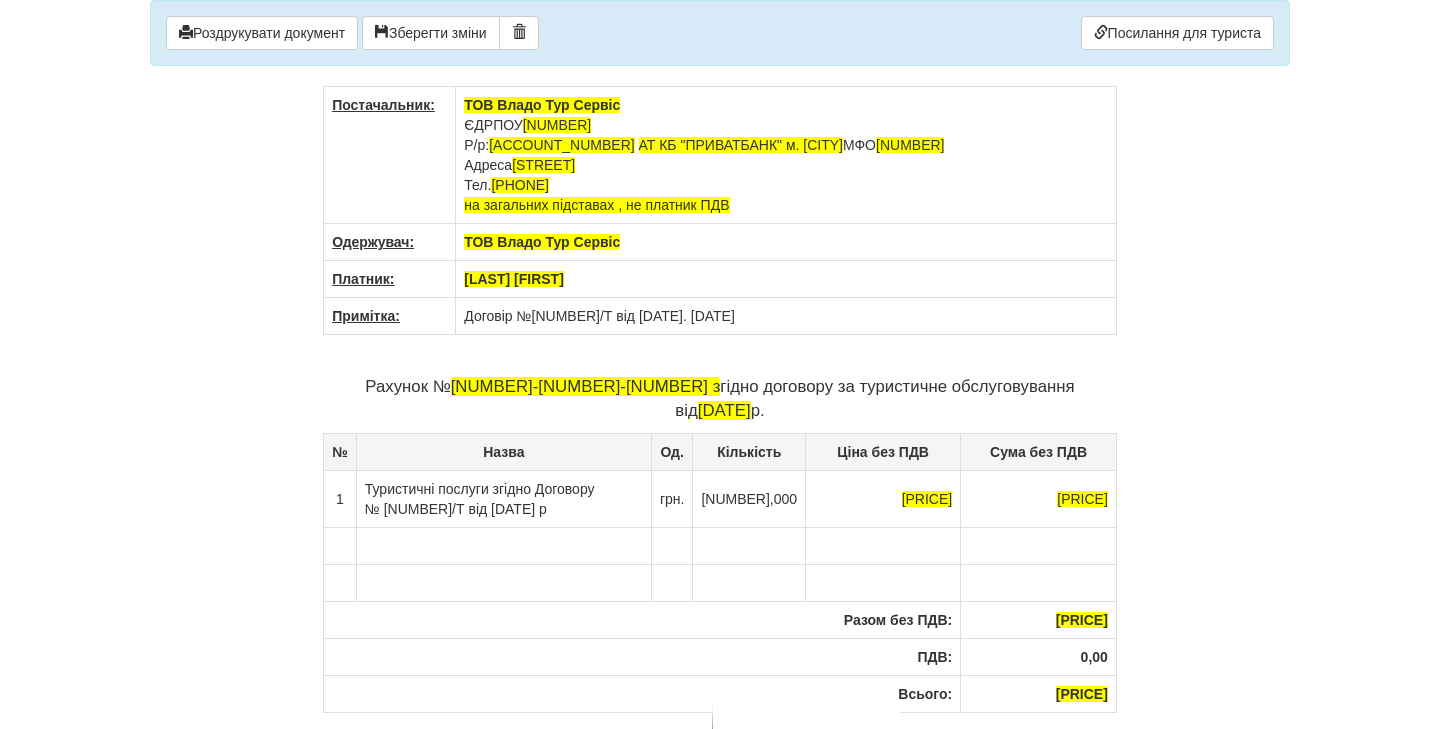 click on "Договір №[NUMBER]/Т від [DATE]. [DATE]" at bounding box center [786, 155] 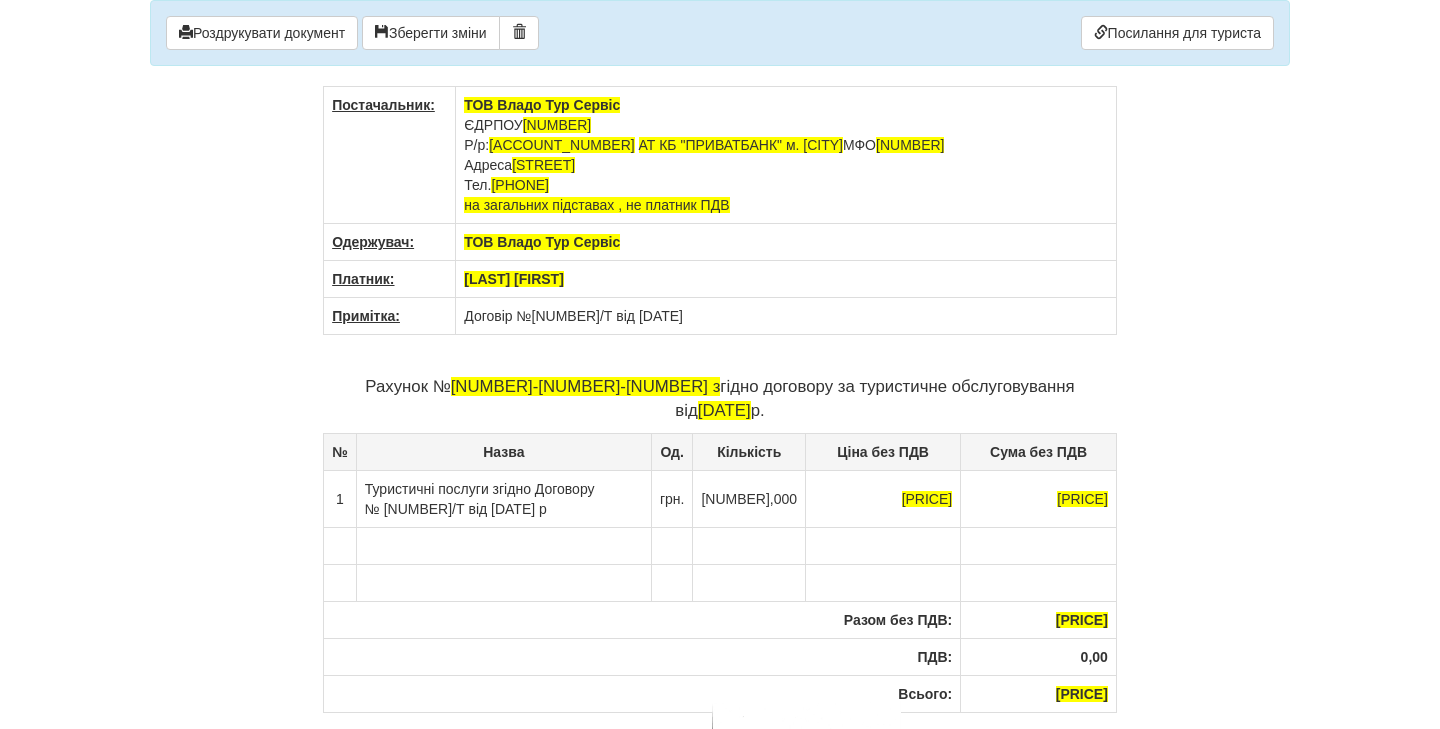 click on "Договір №[NUMBER]/Т від [DATE]" at bounding box center [786, 155] 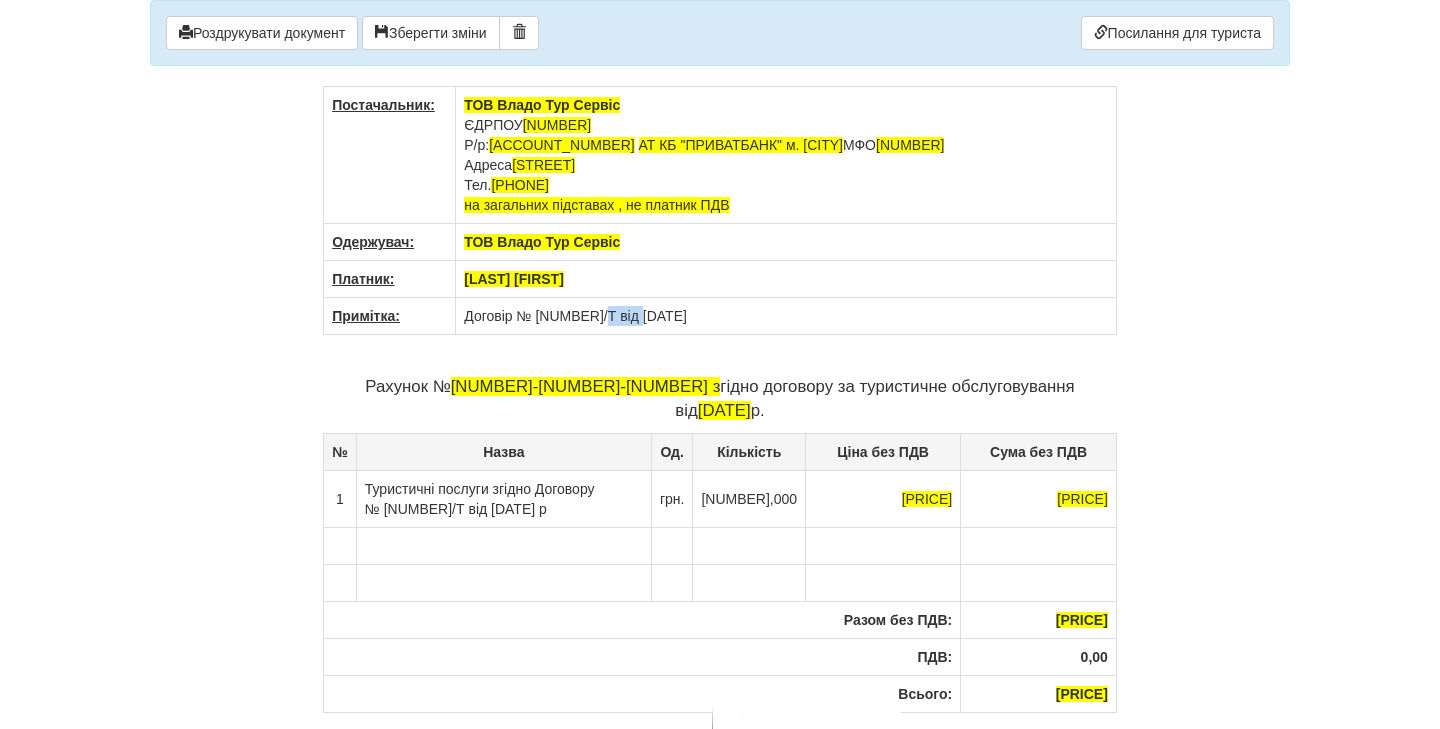drag, startPoint x: 596, startPoint y: 315, endPoint x: 633, endPoint y: 317, distance: 37.054016 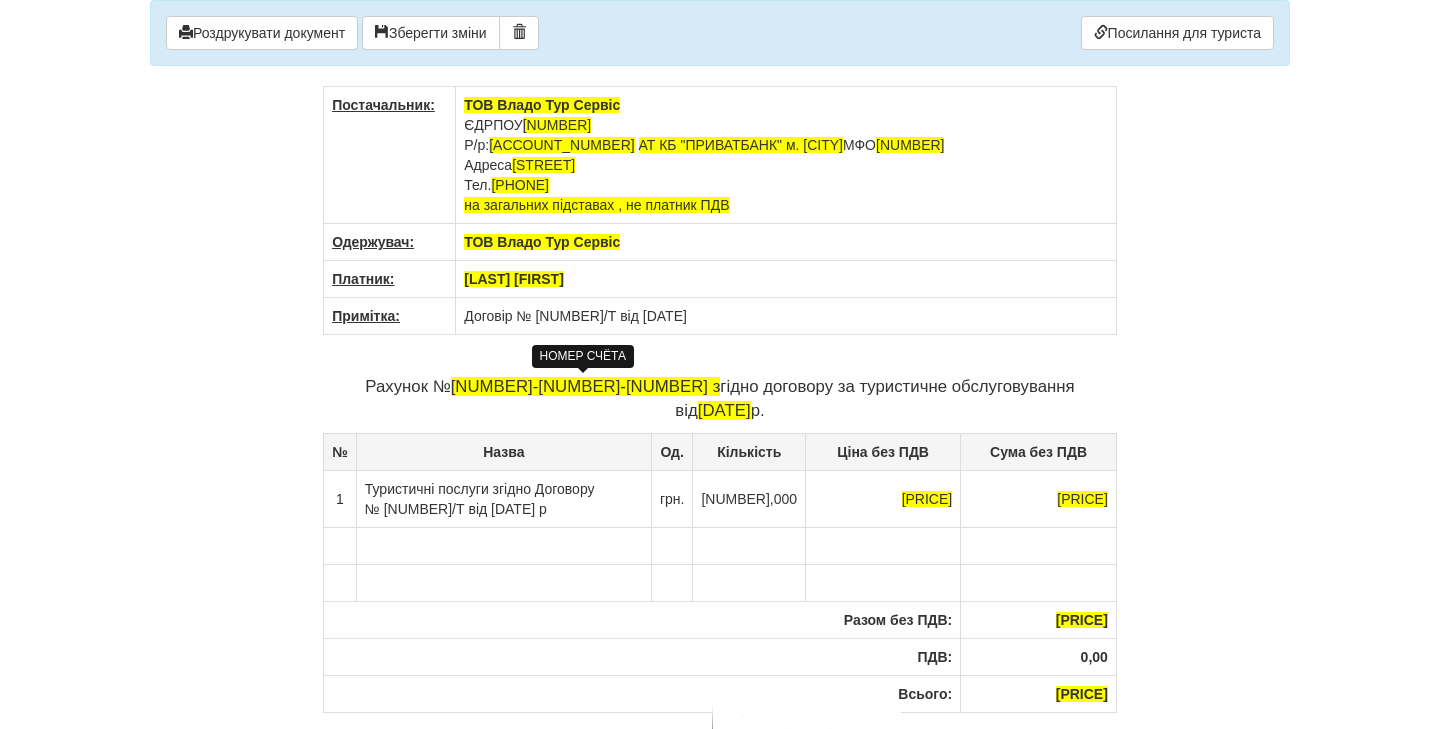 click on "[NUMBER]-[NUMBER]-[NUMBER] з" at bounding box center [586, 386] 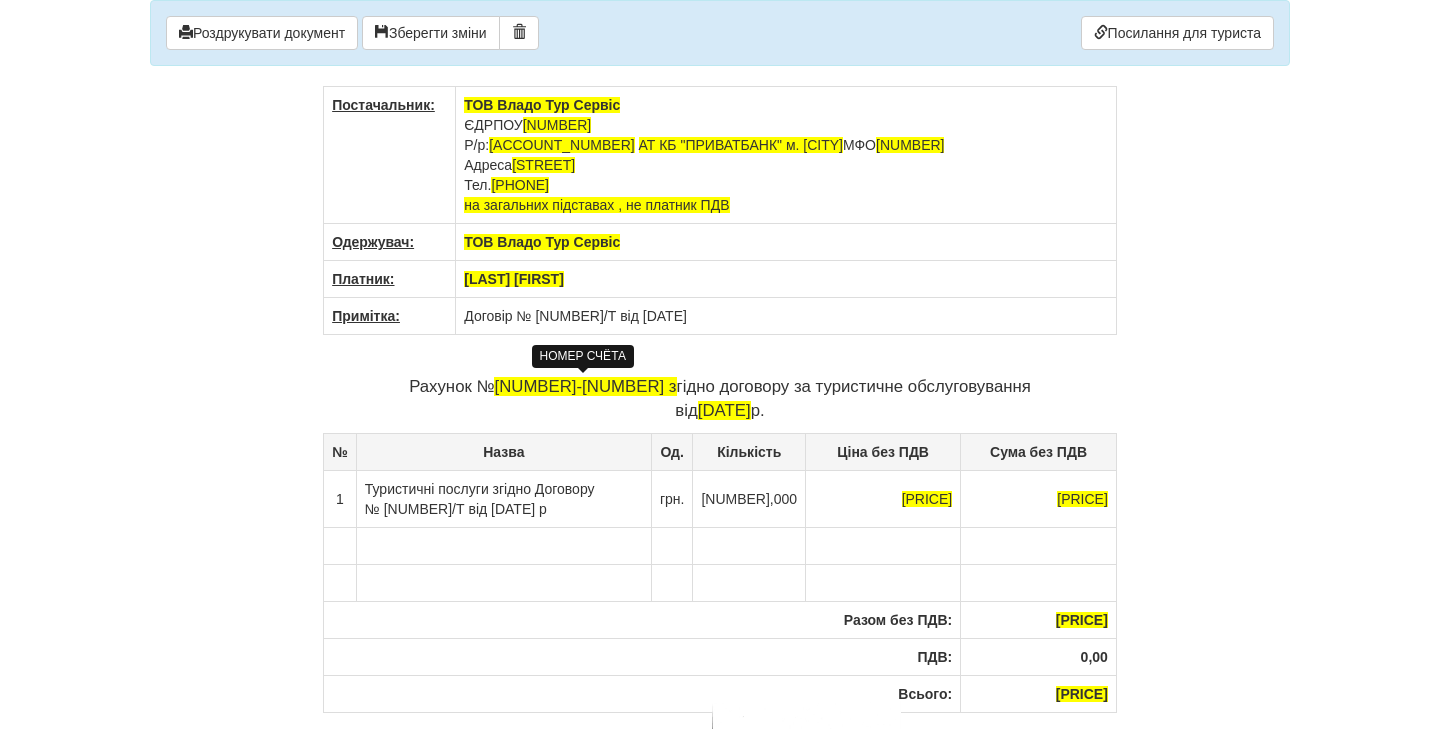 click on "[NUMBER]-[NUMBER] з" at bounding box center [585, 386] 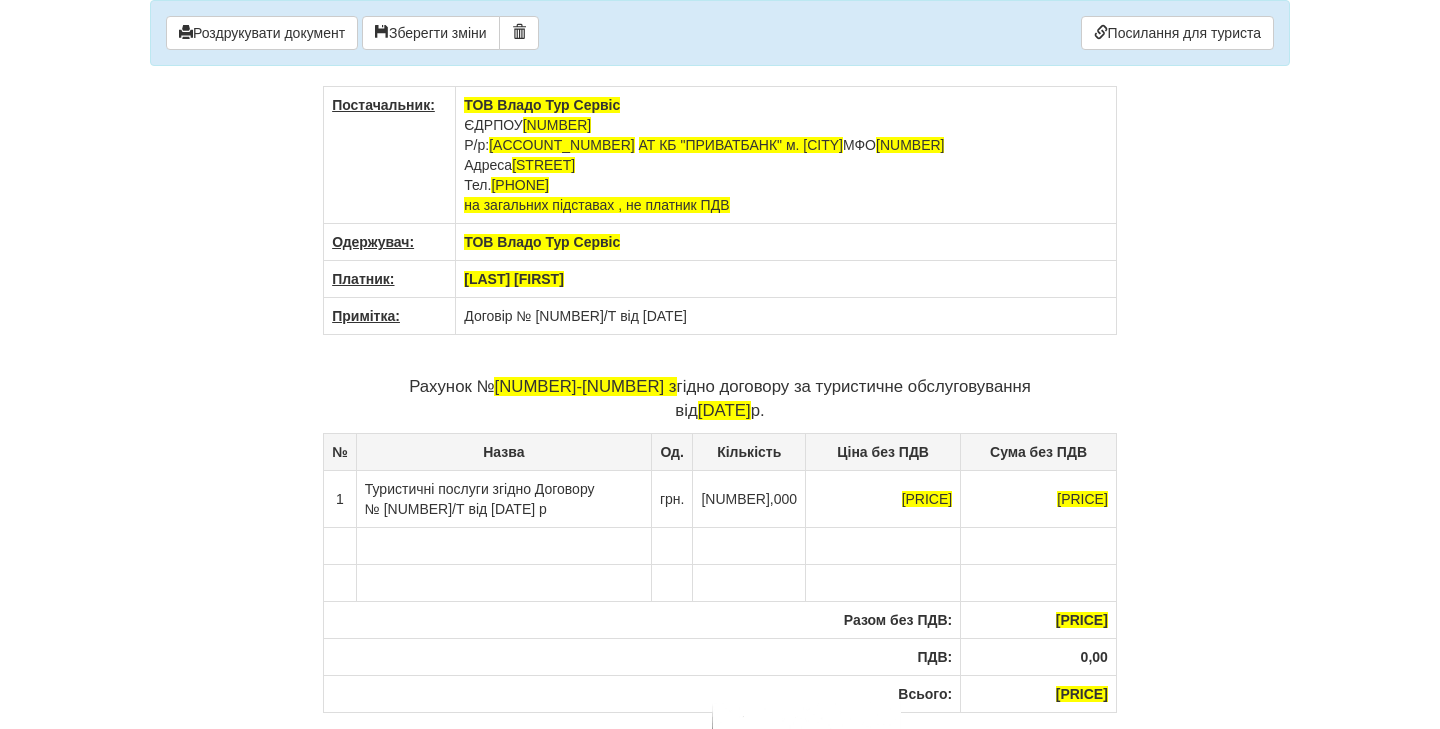 click on "Туристичні послуги згідно Договору  № [NUMBER]/Т від [DATE] р" at bounding box center (503, 498) 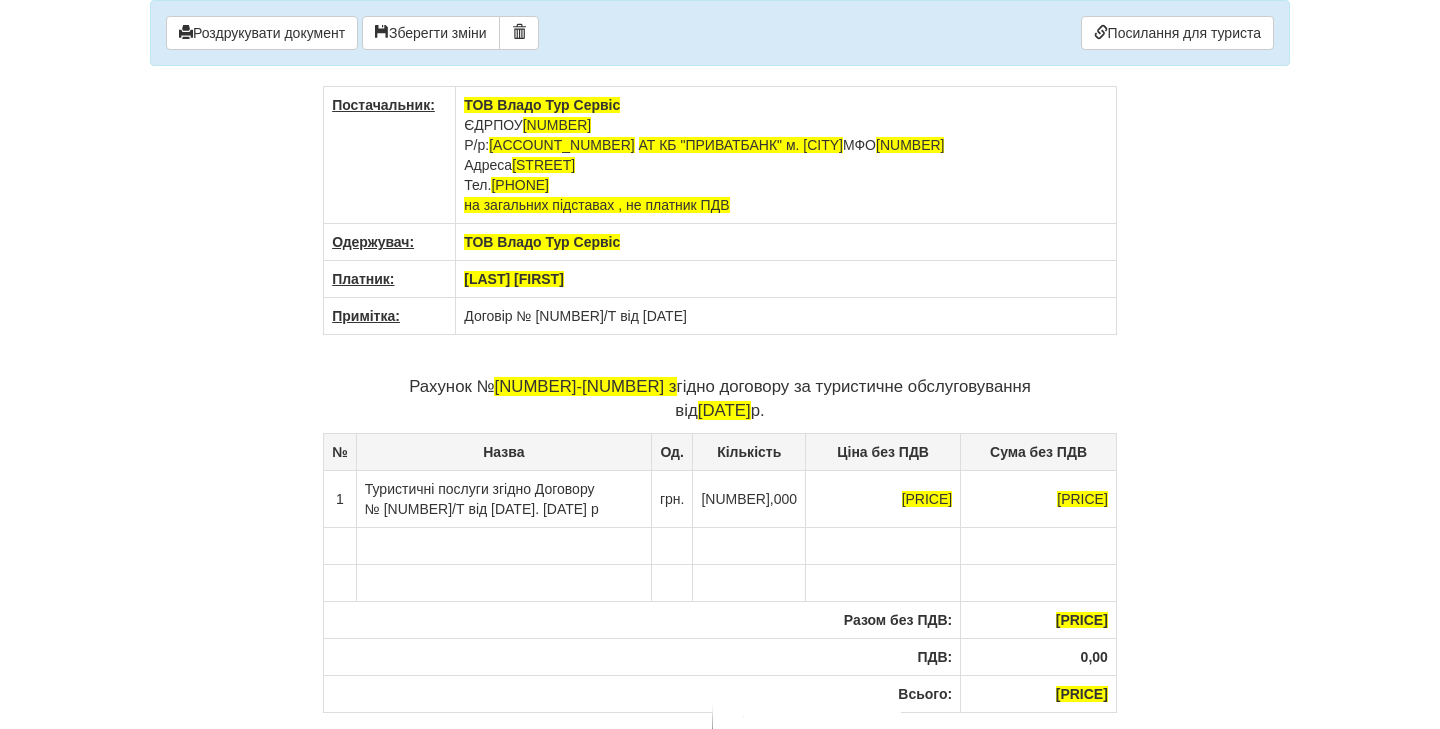 click on "Туристичні послуги згідно Договору  № [NUMBER]/Т від [DATE] р" at bounding box center [503, 498] 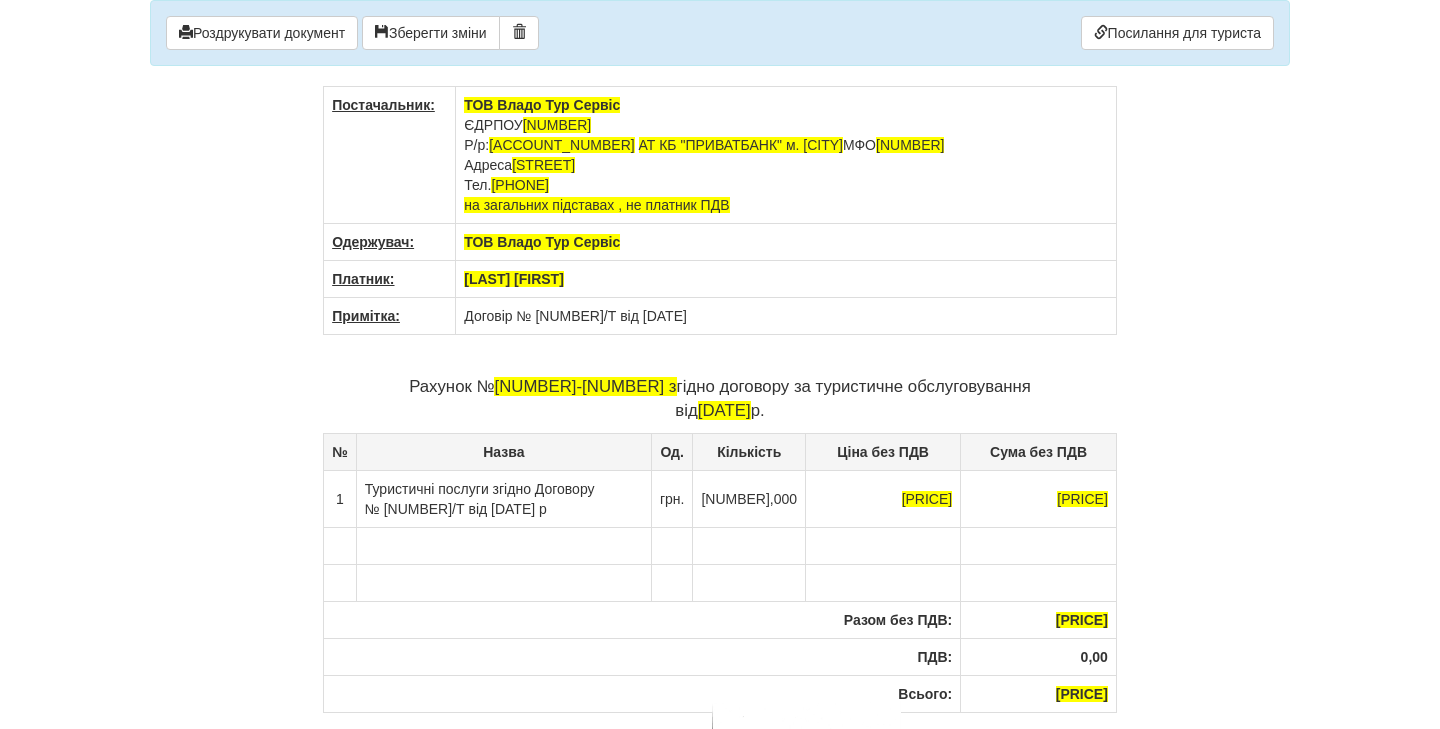 click on "Туристичні послуги згідно Договору  № [NUMBER]/Т від [DATE] р" at bounding box center [503, 498] 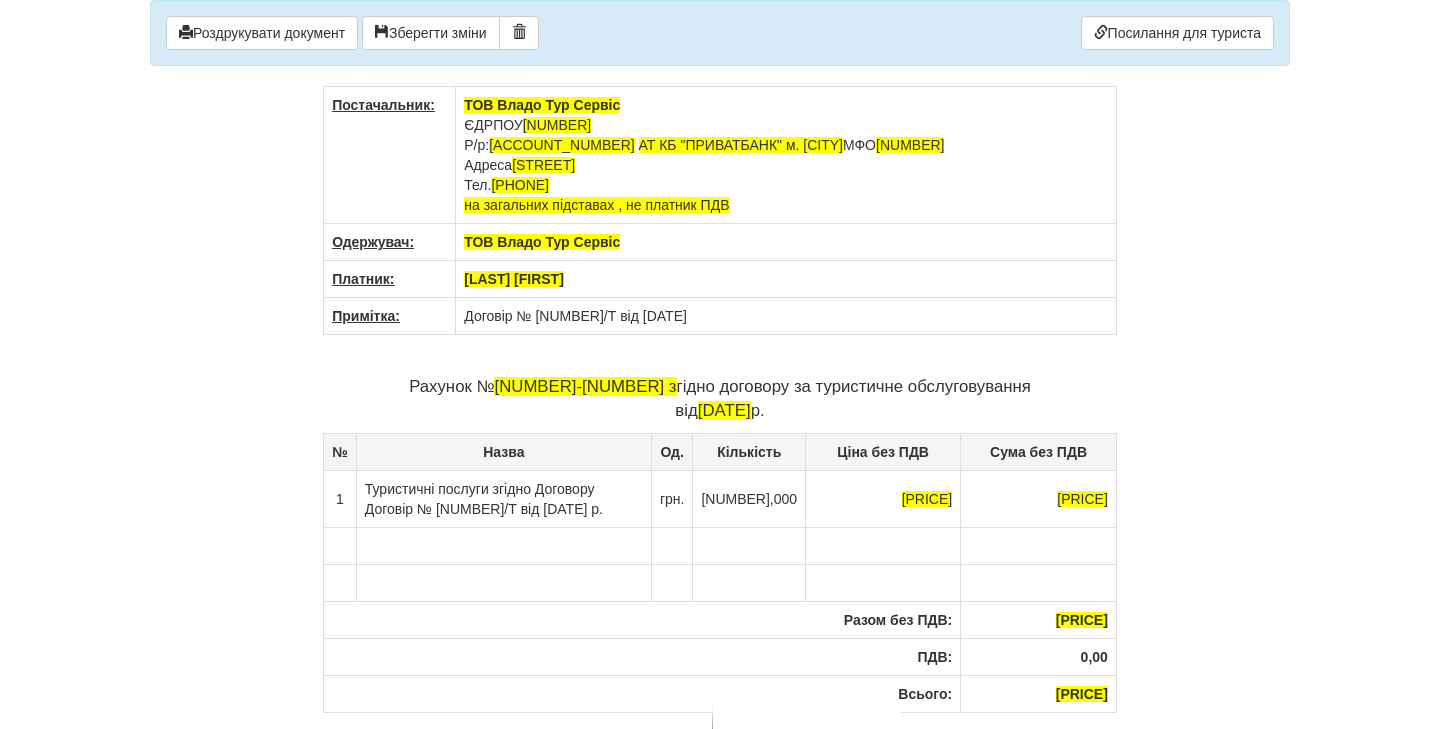 click on "Договір № [NUMBER]/Т від [DATE]" at bounding box center (786, 155) 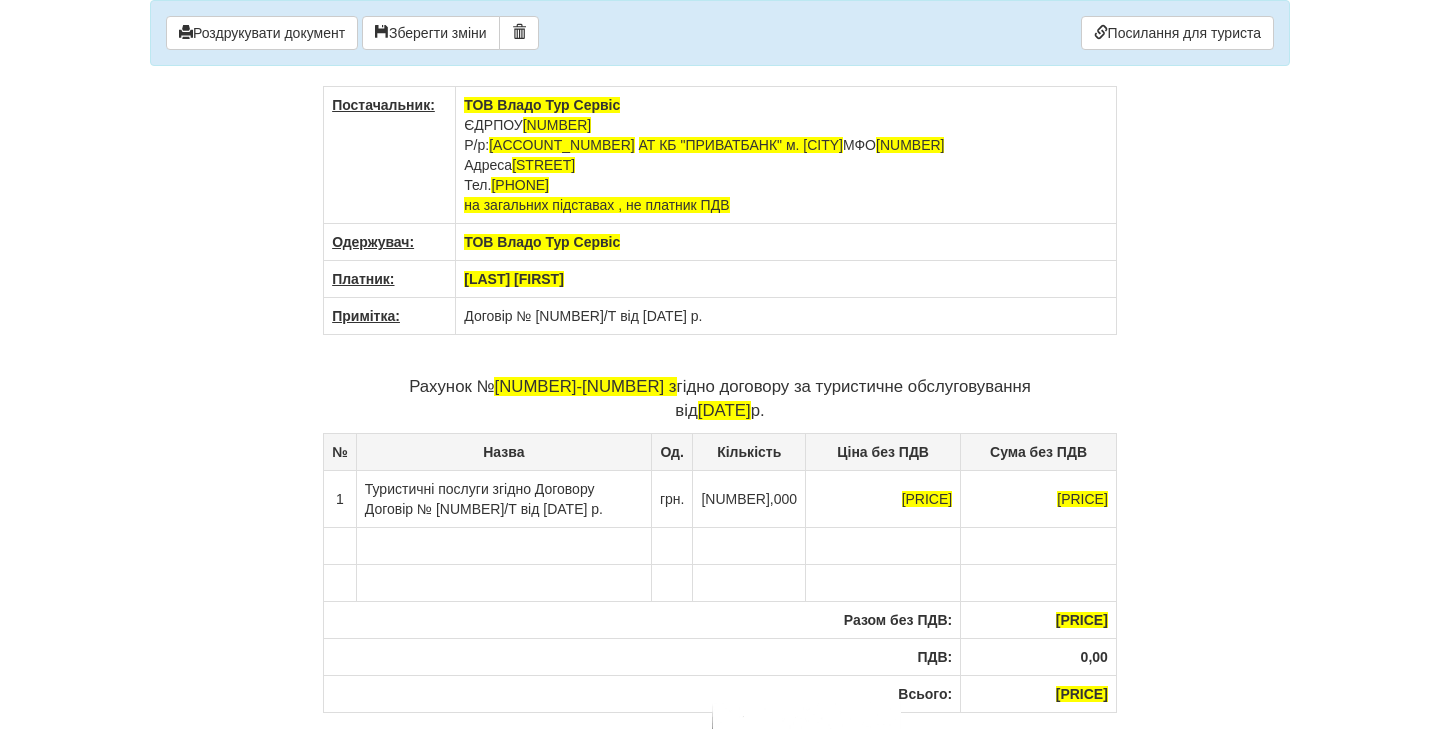 click at bounding box center (503, 498) 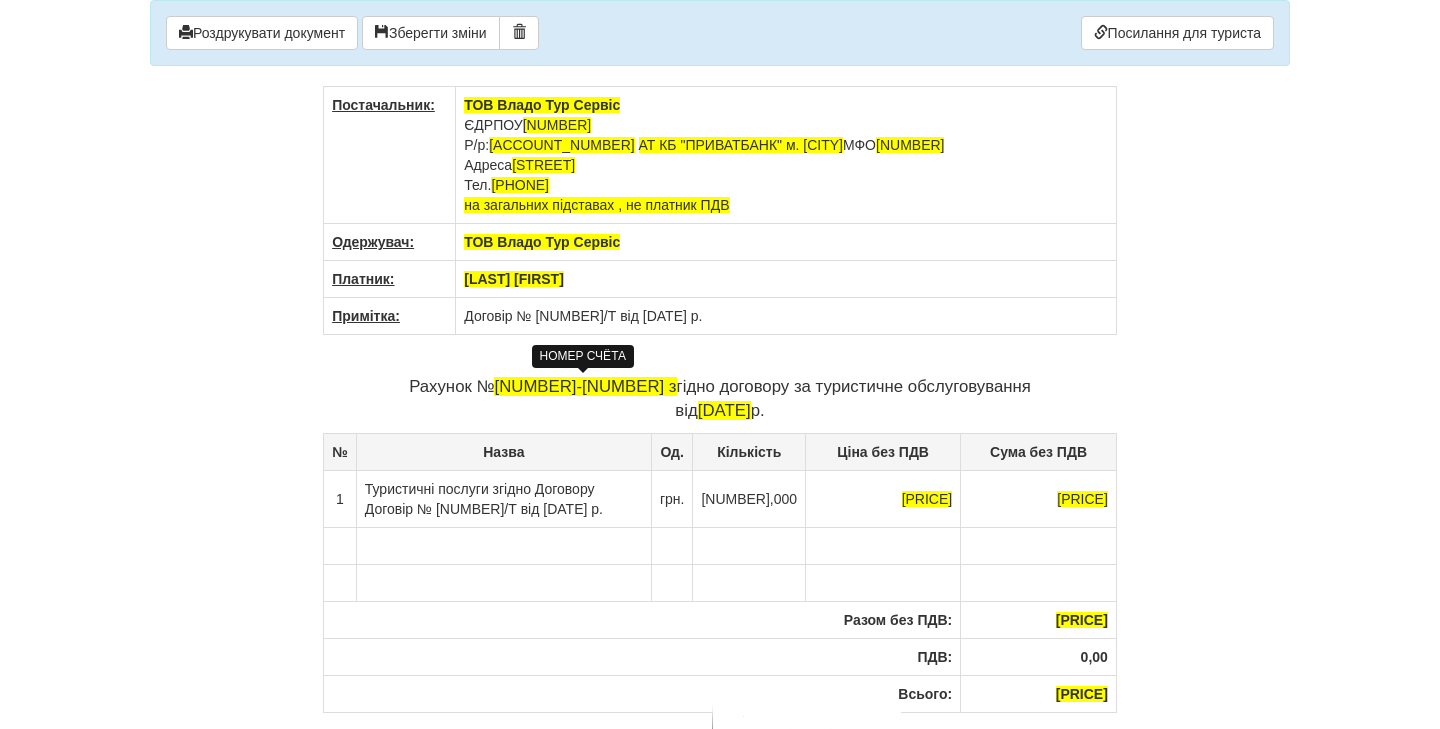 click on "[NUMBER]-[NUMBER] з" at bounding box center (585, 386) 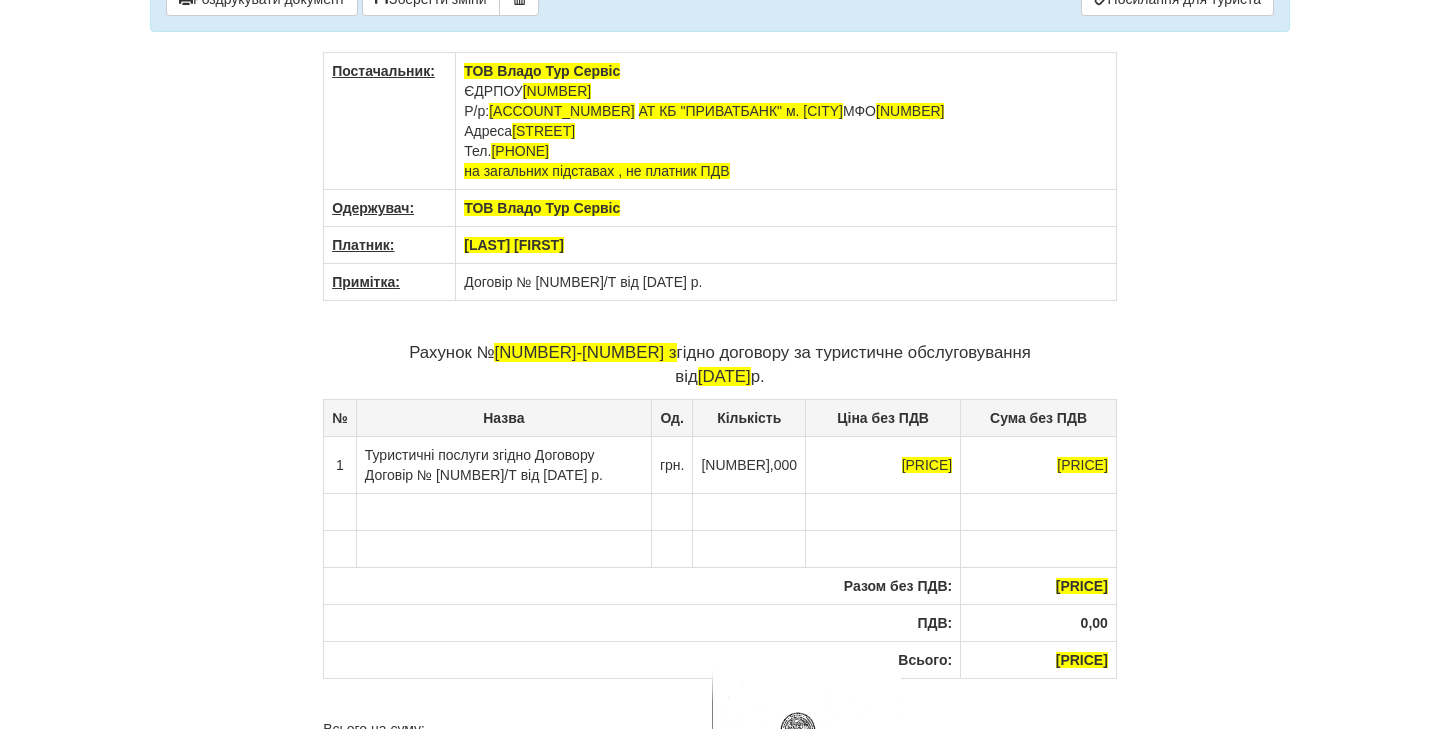 scroll, scrollTop: 0, scrollLeft: 0, axis: both 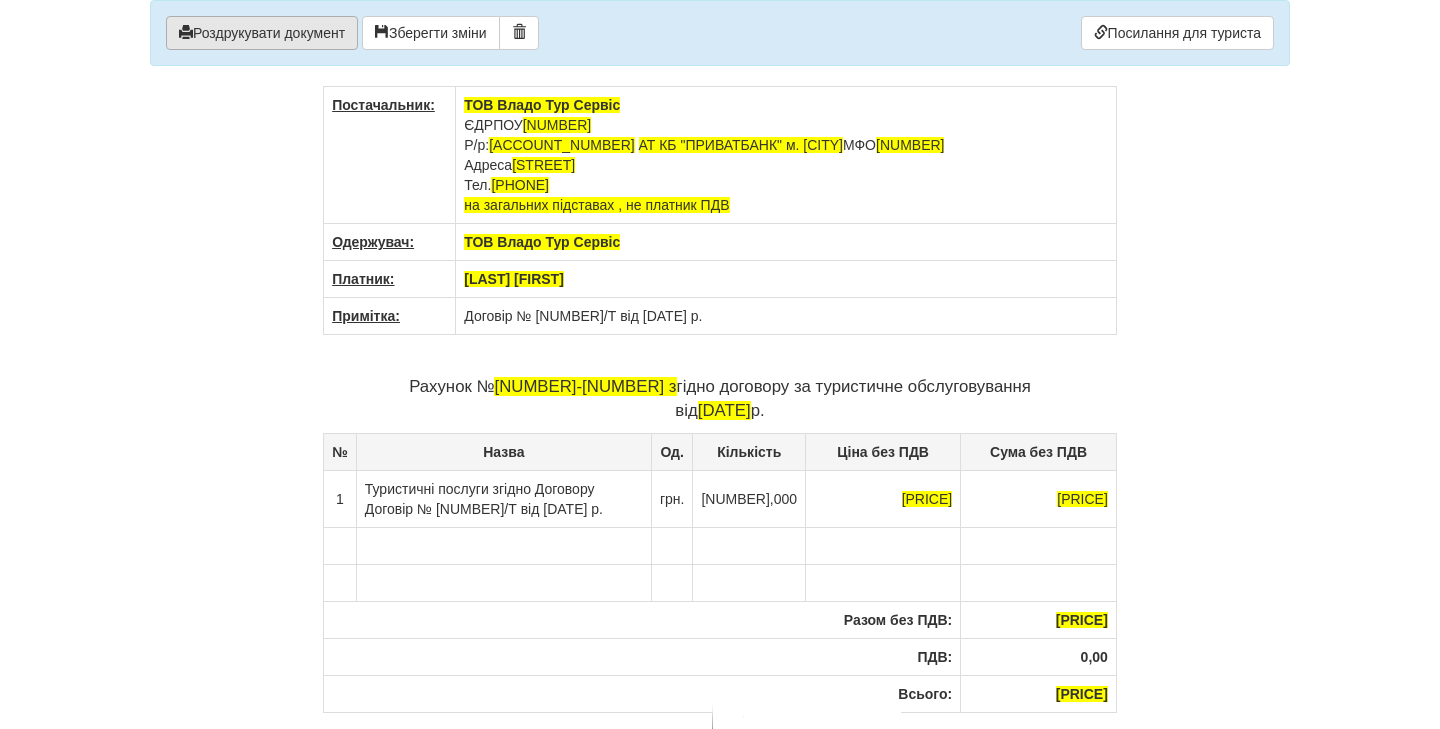 click on "Роздрукувати документ" at bounding box center [262, 33] 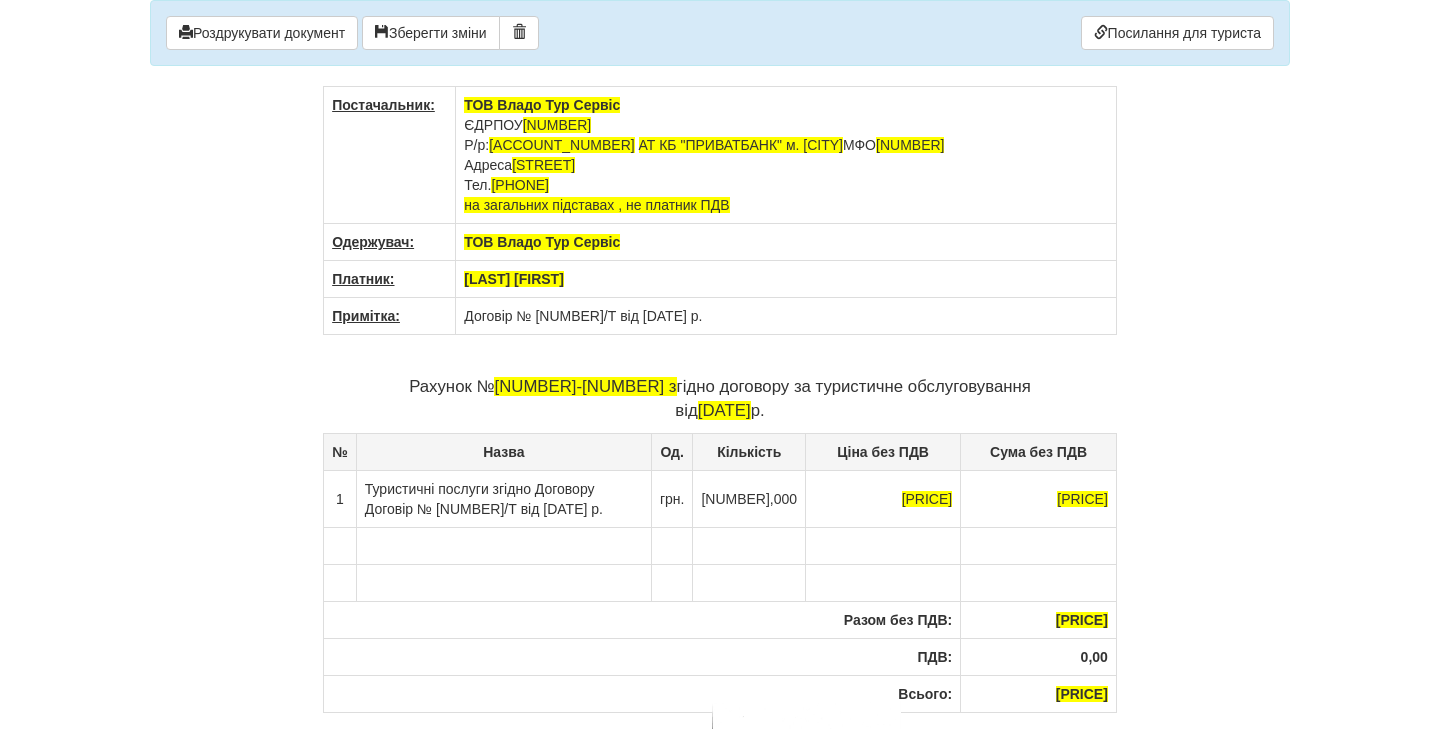 click on "[LAST] [FIRST]" at bounding box center (786, 242) 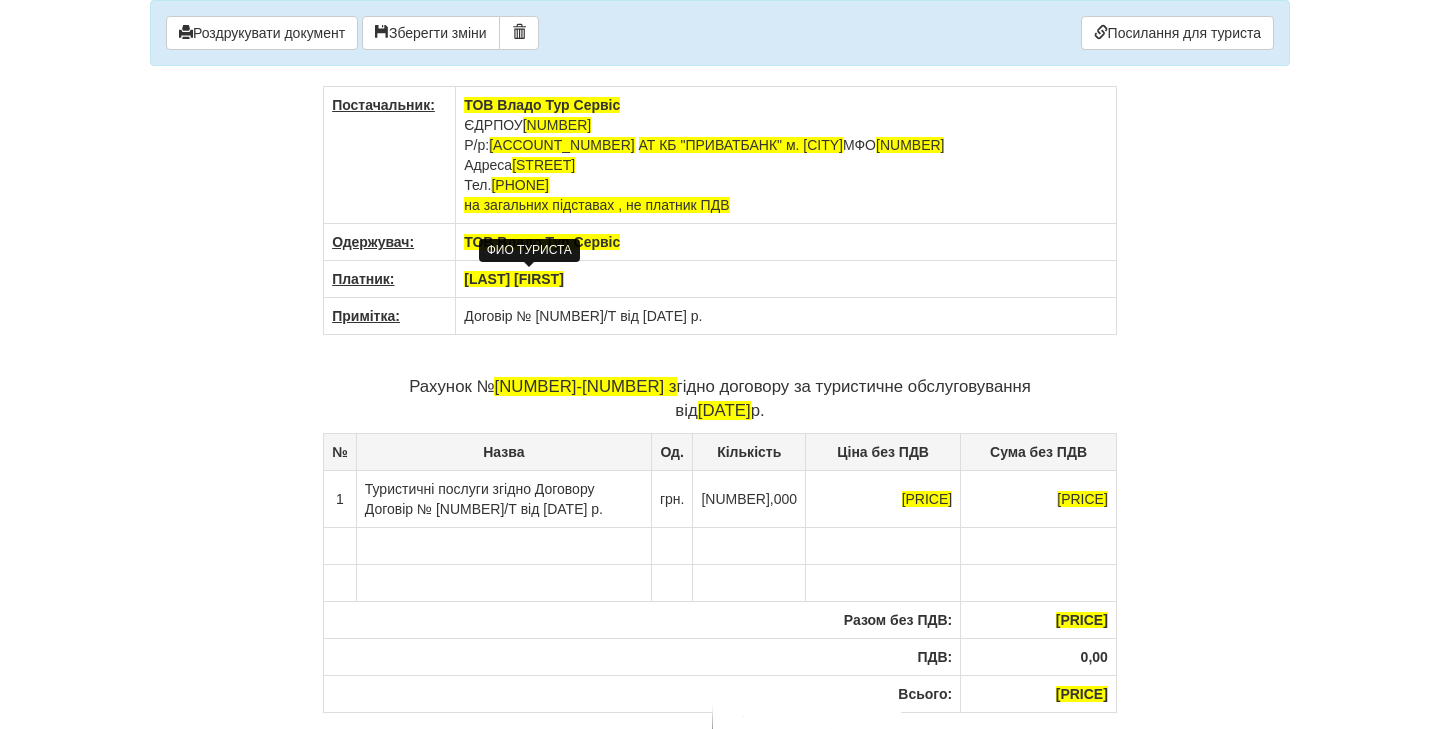 drag, startPoint x: 611, startPoint y: 284, endPoint x: 466, endPoint y: 274, distance: 145.34442 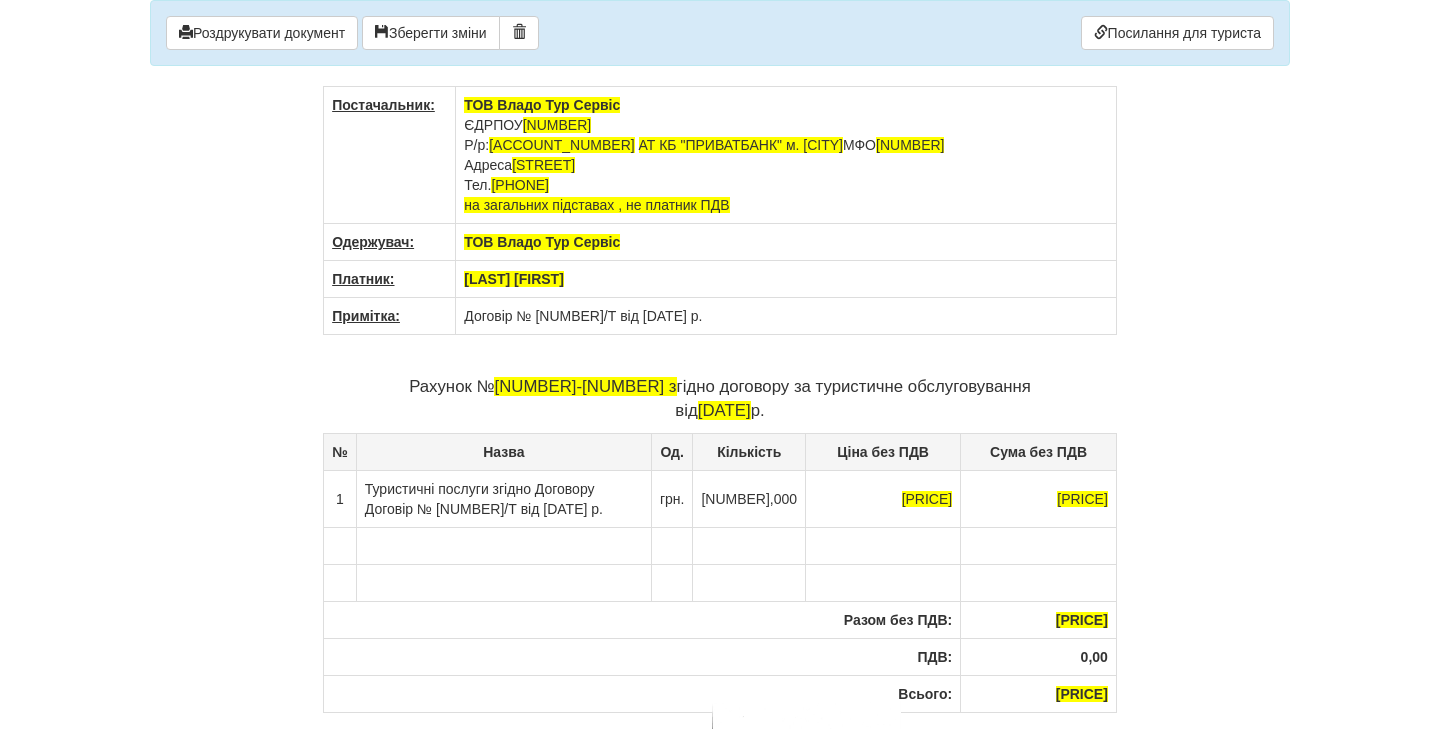 click on "Договір № [NUMBER]/Т від [DATE] р." at bounding box center (786, 155) 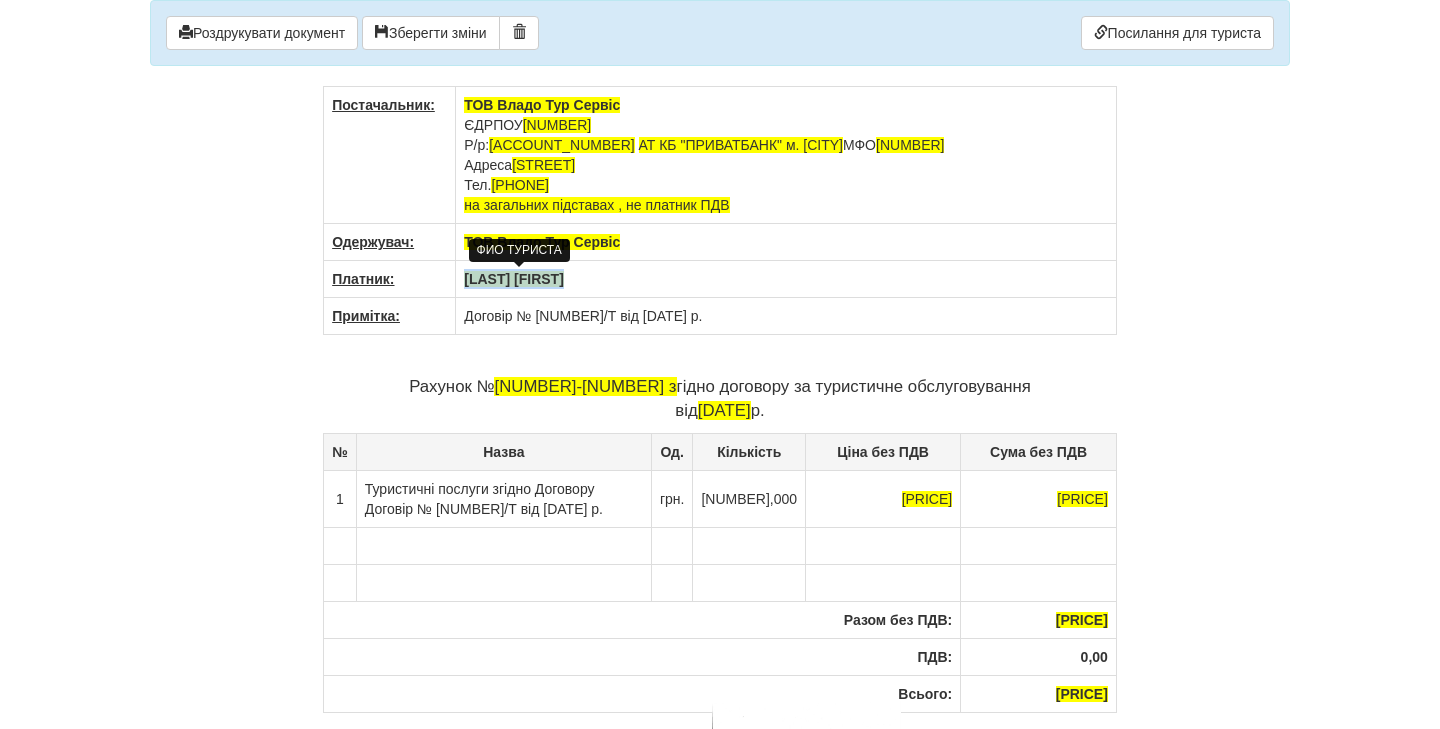 drag, startPoint x: 587, startPoint y: 282, endPoint x: 466, endPoint y: 281, distance: 121.004135 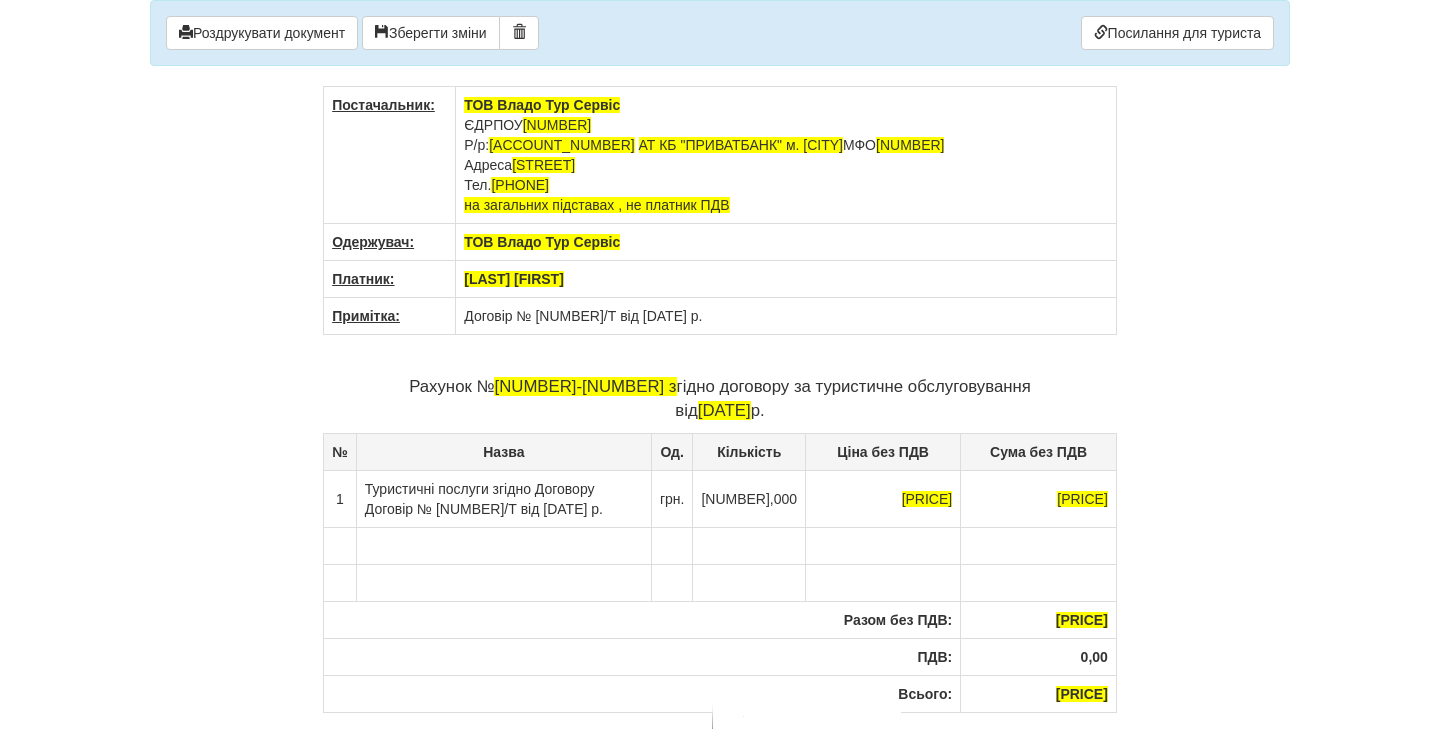 click on "Договір № [NUMBER]/Т від [DATE] р." at bounding box center (786, 155) 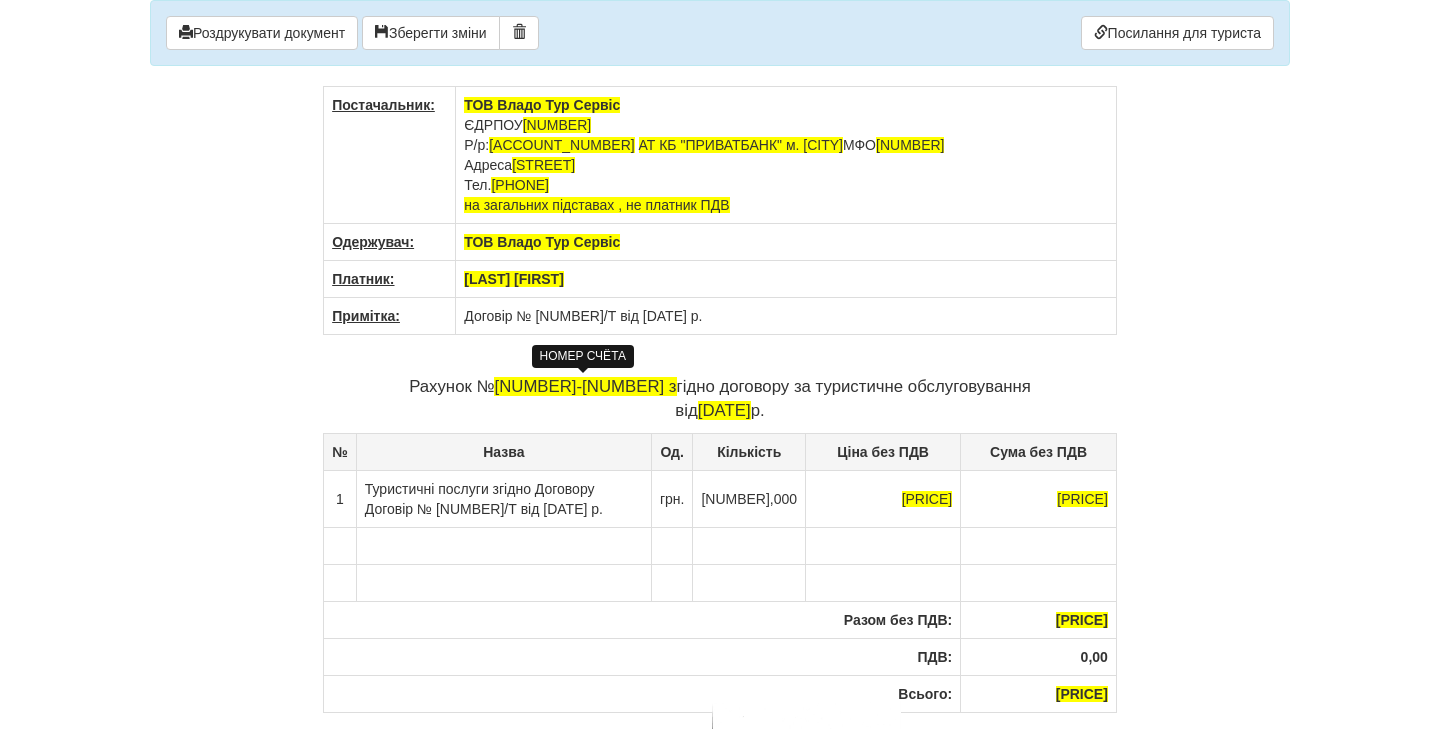 click on "[NUMBER]-[NUMBER] з" at bounding box center (585, 386) 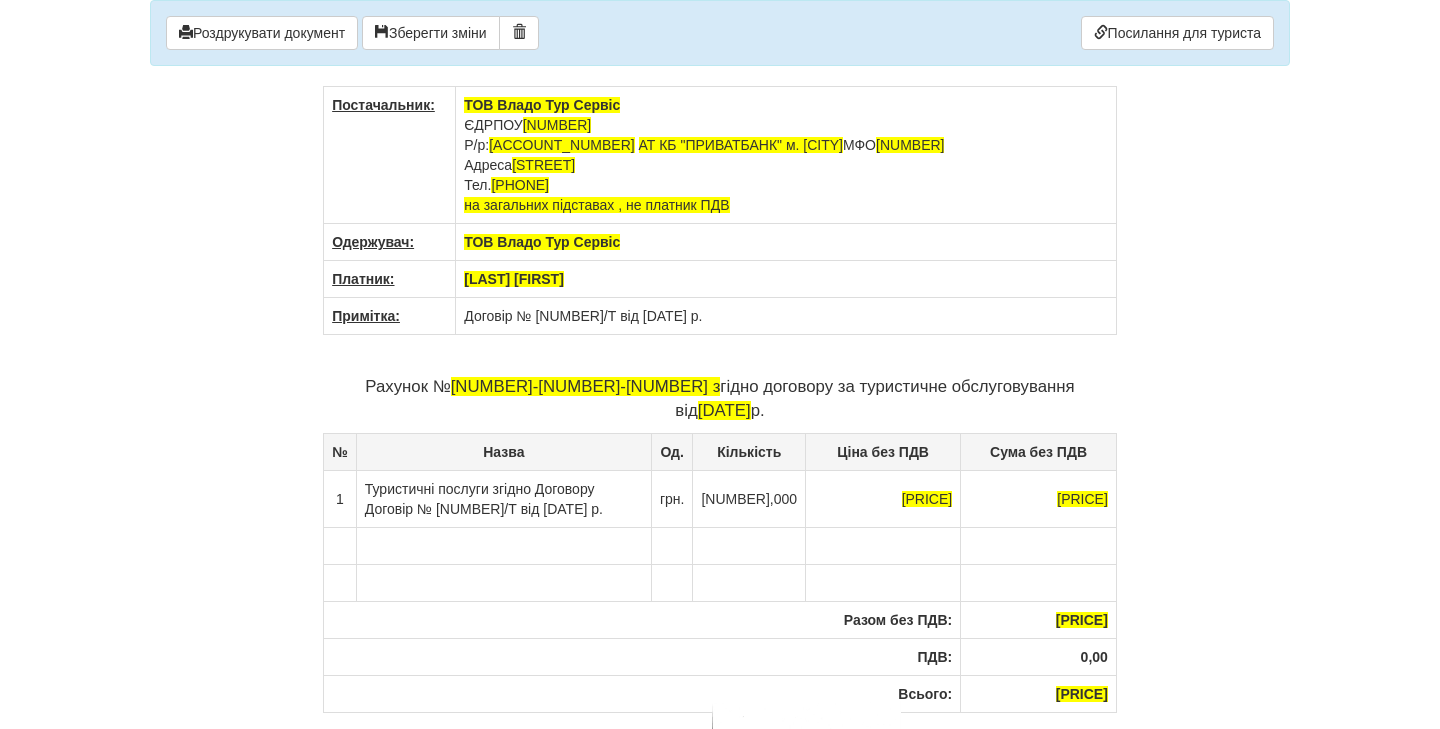 click on "Туристичні послуги згідно Договору  № [NUMBER]/Т від [DATE] р" at bounding box center (503, 498) 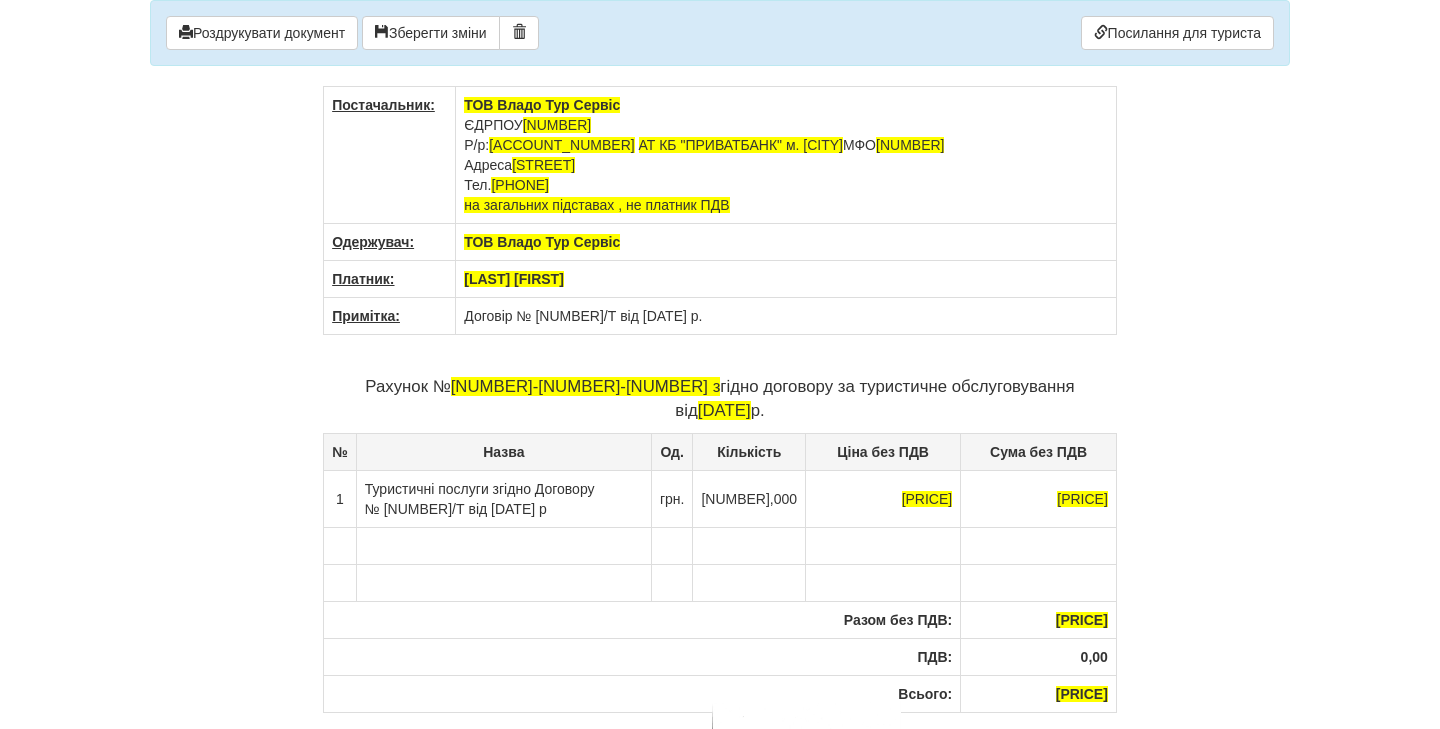 click on "Туристичні послуги згідно Договору  № [NUMBER]/Т від [DATE] р" at bounding box center [503, 498] 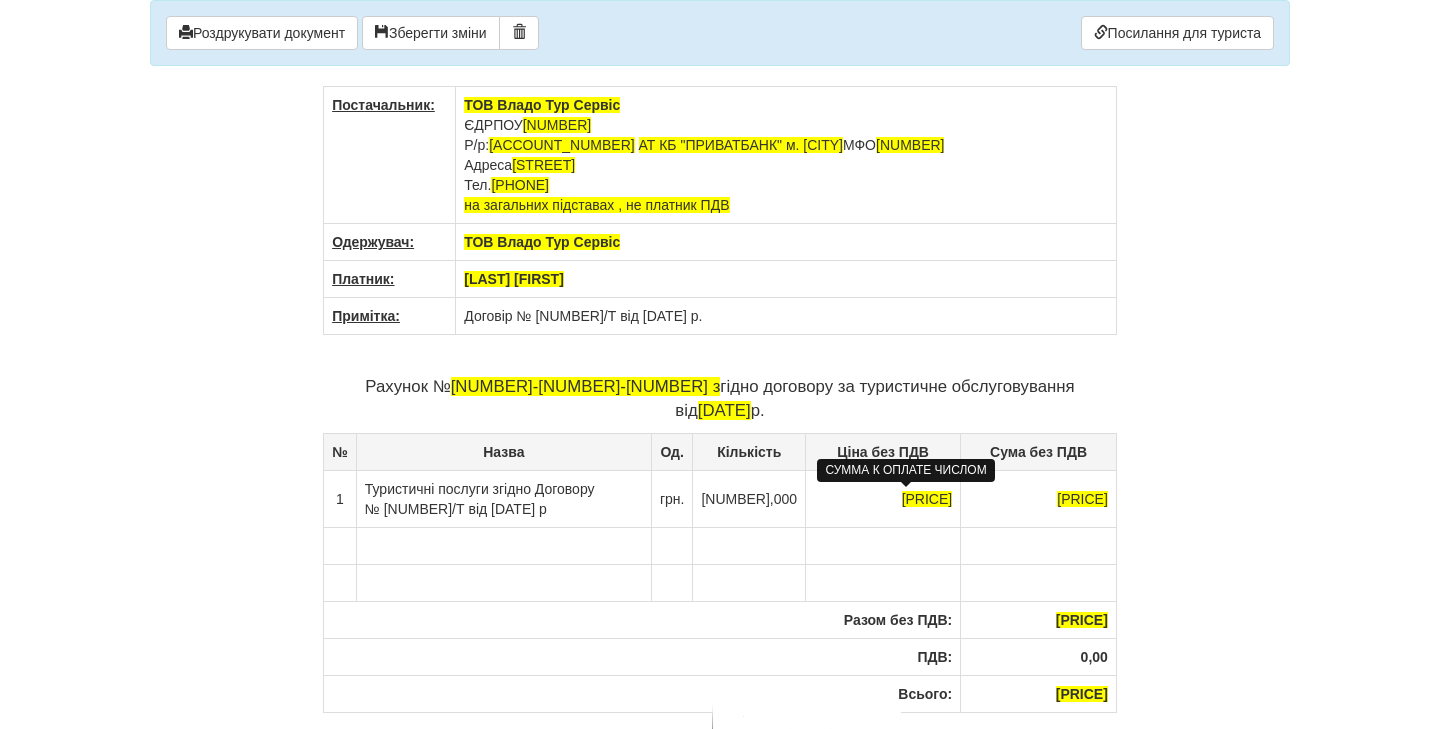 click on "[PRICE]" at bounding box center [927, 499] 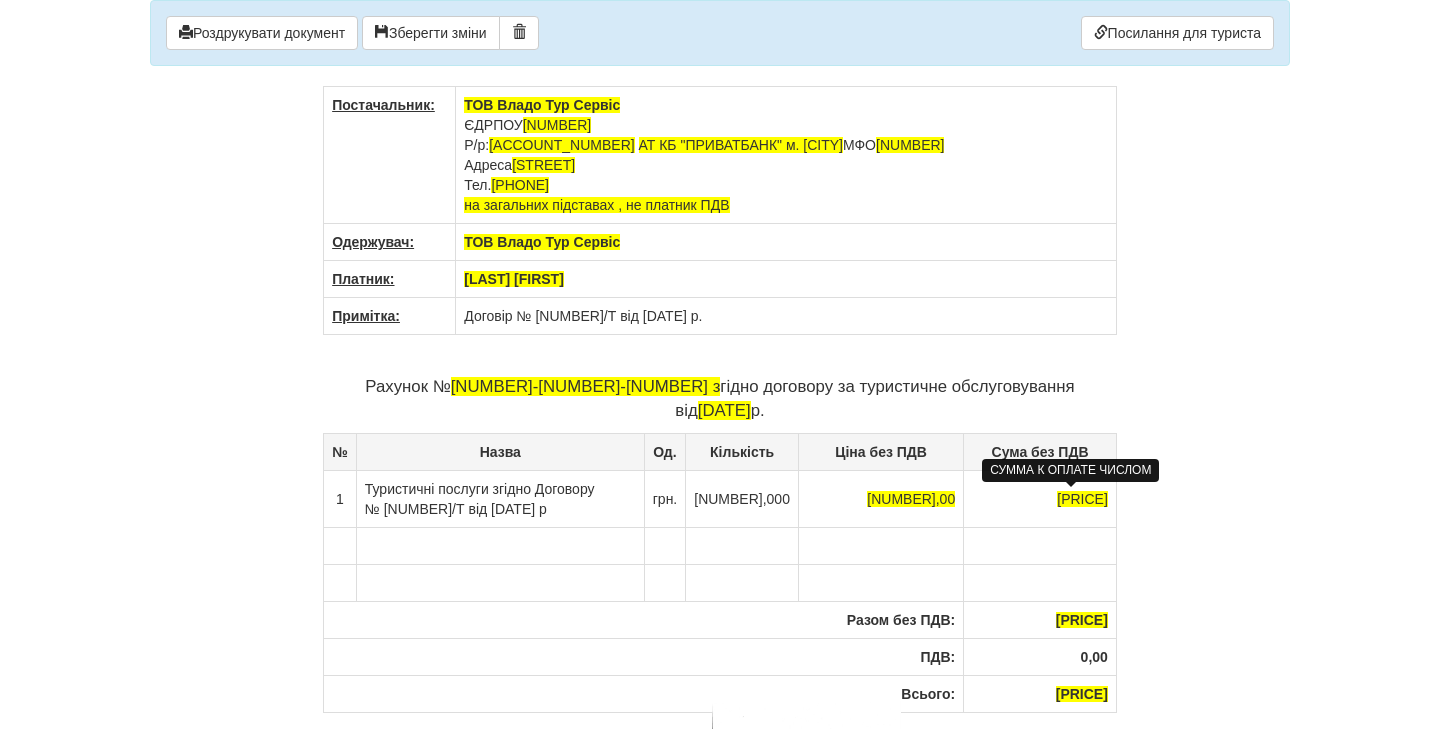 click on "[PRICE]" at bounding box center (1082, 499) 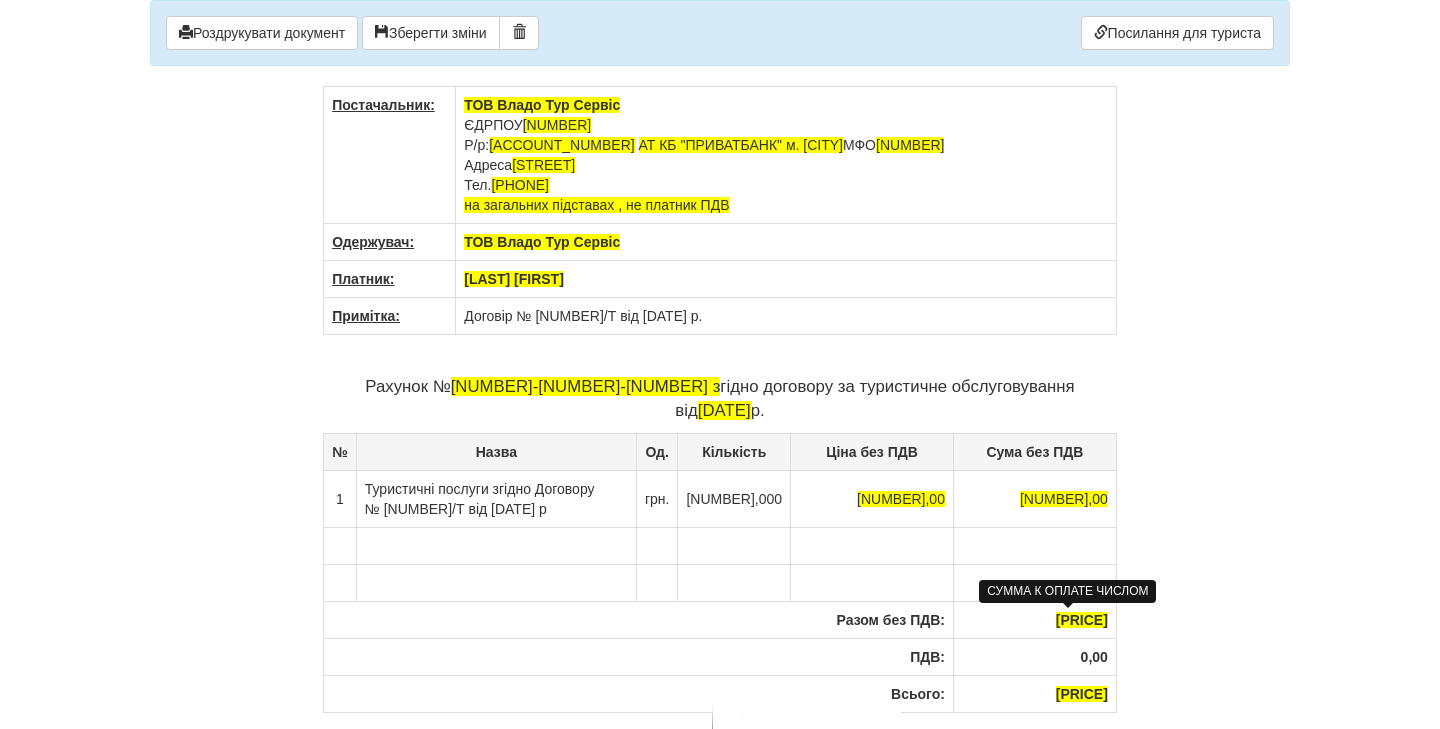 click on "[PRICE]" at bounding box center [1082, 620] 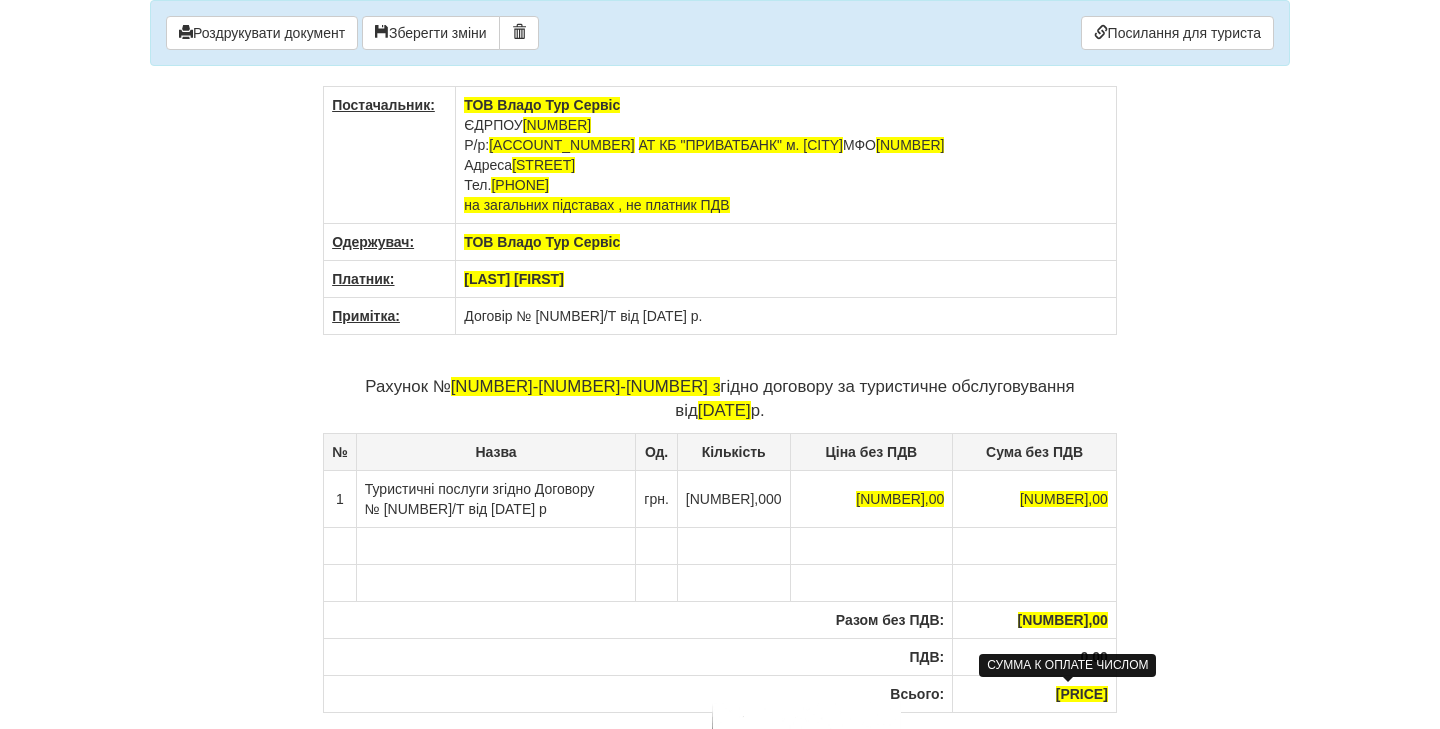 click on "[PRICE]" at bounding box center (1082, 694) 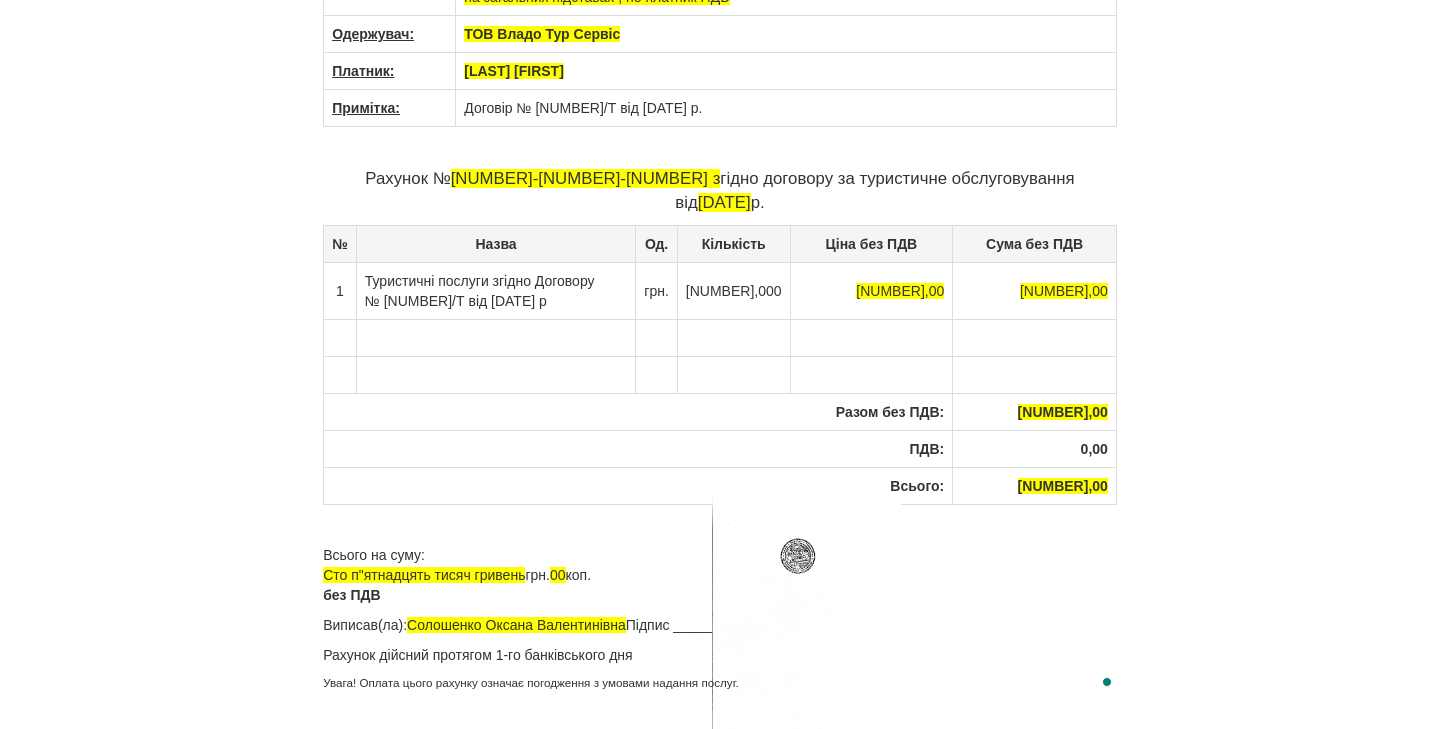 scroll, scrollTop: 210, scrollLeft: 0, axis: vertical 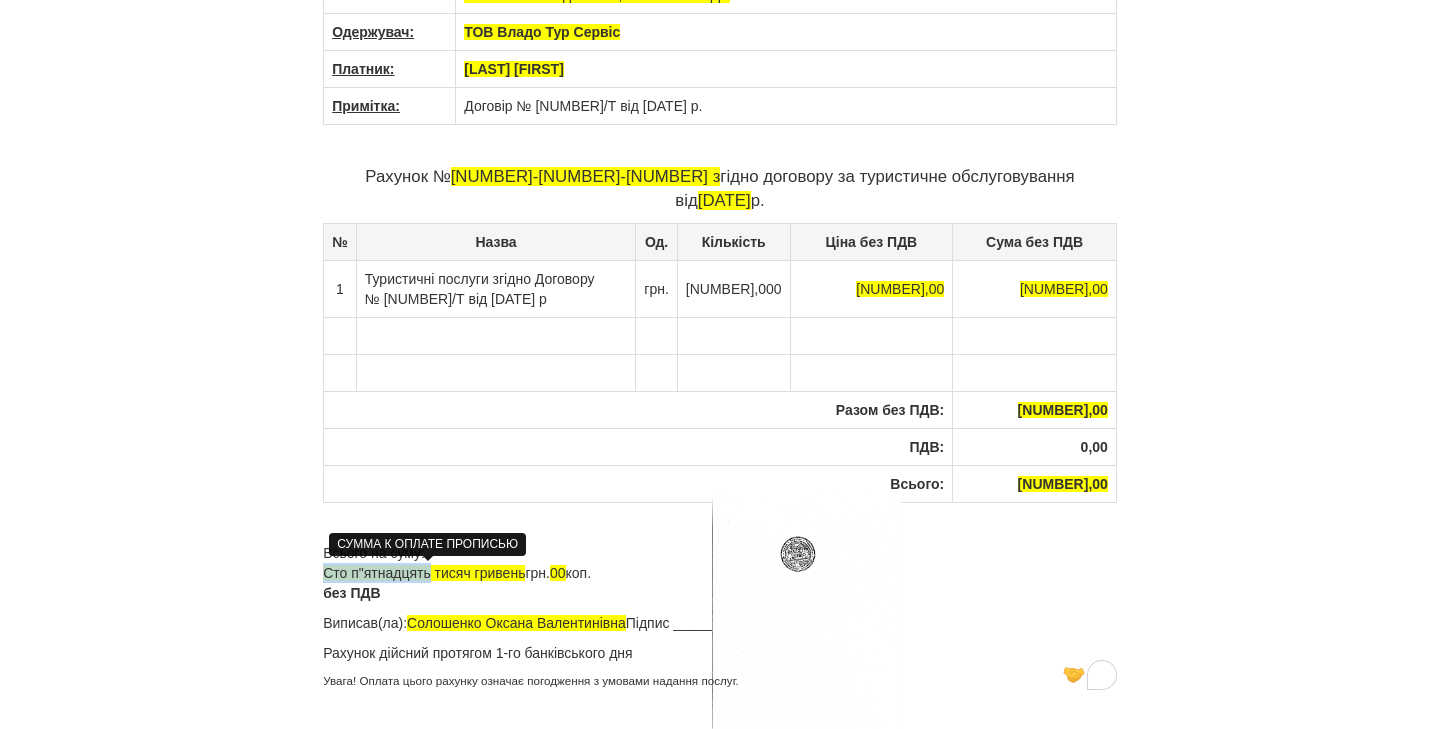 drag, startPoint x: 435, startPoint y: 576, endPoint x: 324, endPoint y: 577, distance: 111.0045 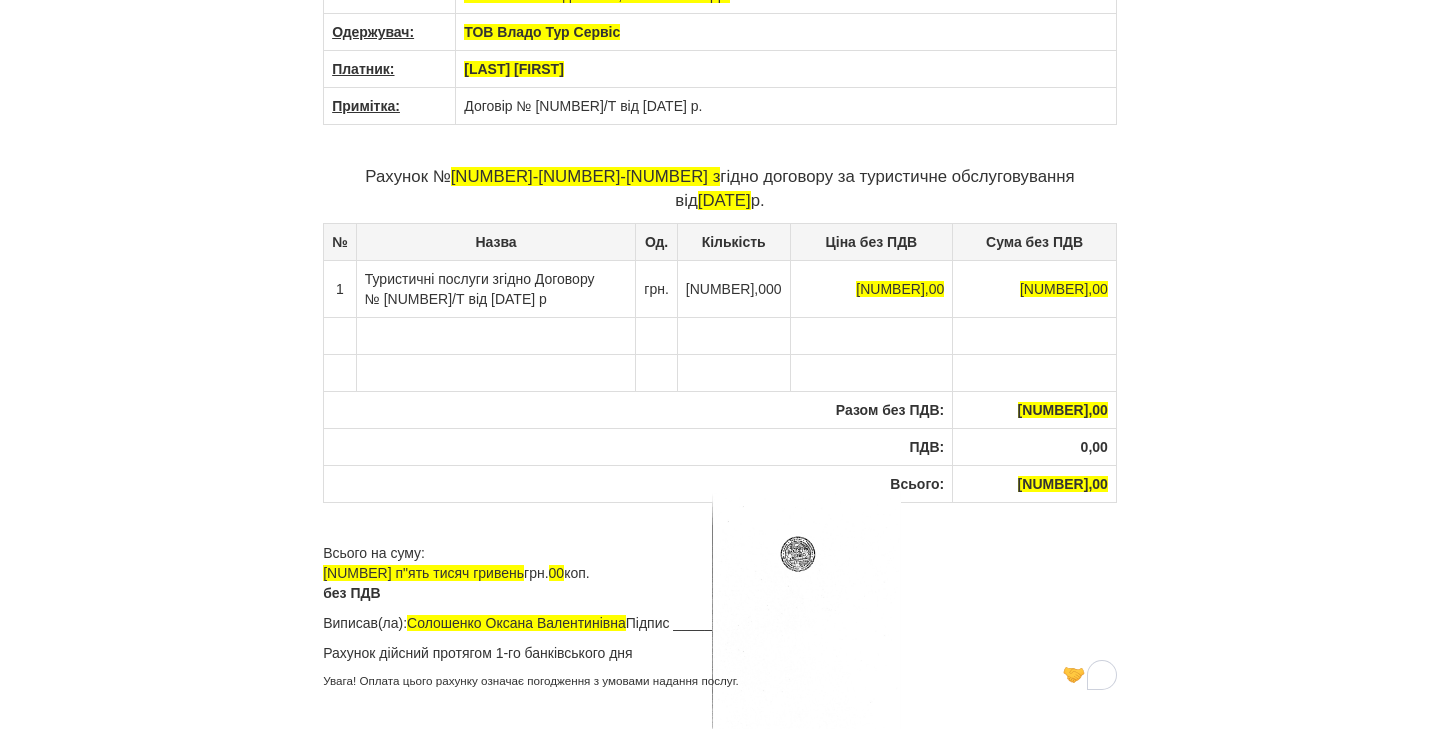 click on "Всього на суму:
Тридцять п"ять тисяч гривень  грн.  00  коп.
без ПДВ" at bounding box center [720, 573] 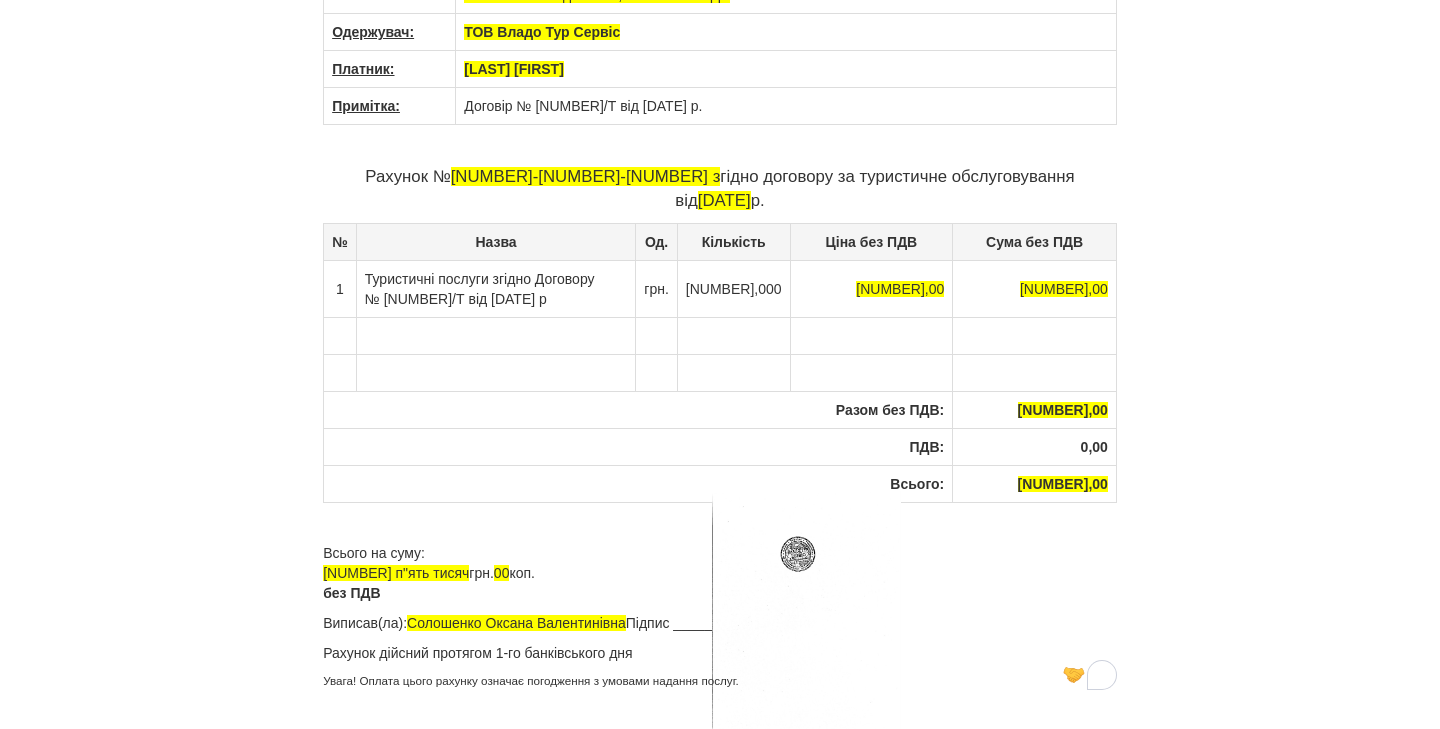click on "ПДВ:" at bounding box center (638, 409) 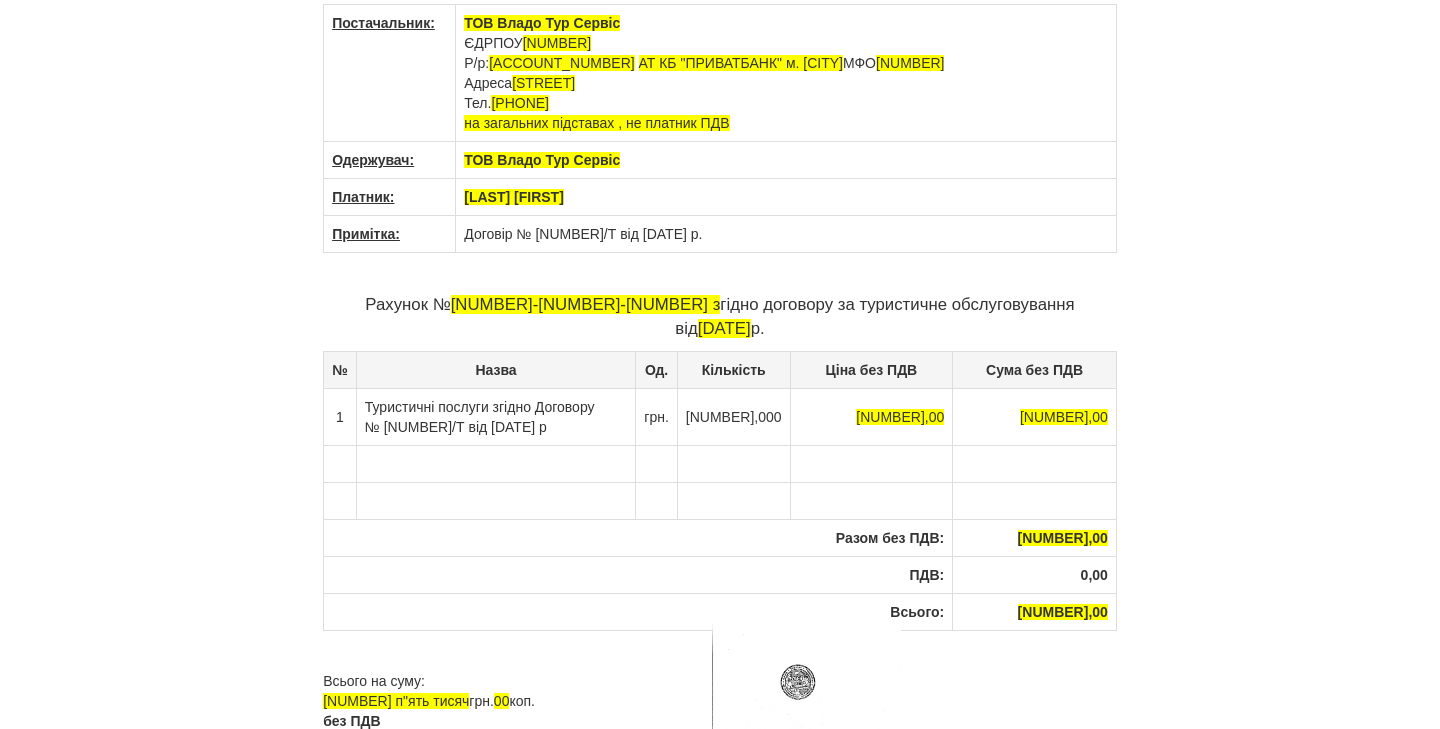 scroll, scrollTop: 0, scrollLeft: 0, axis: both 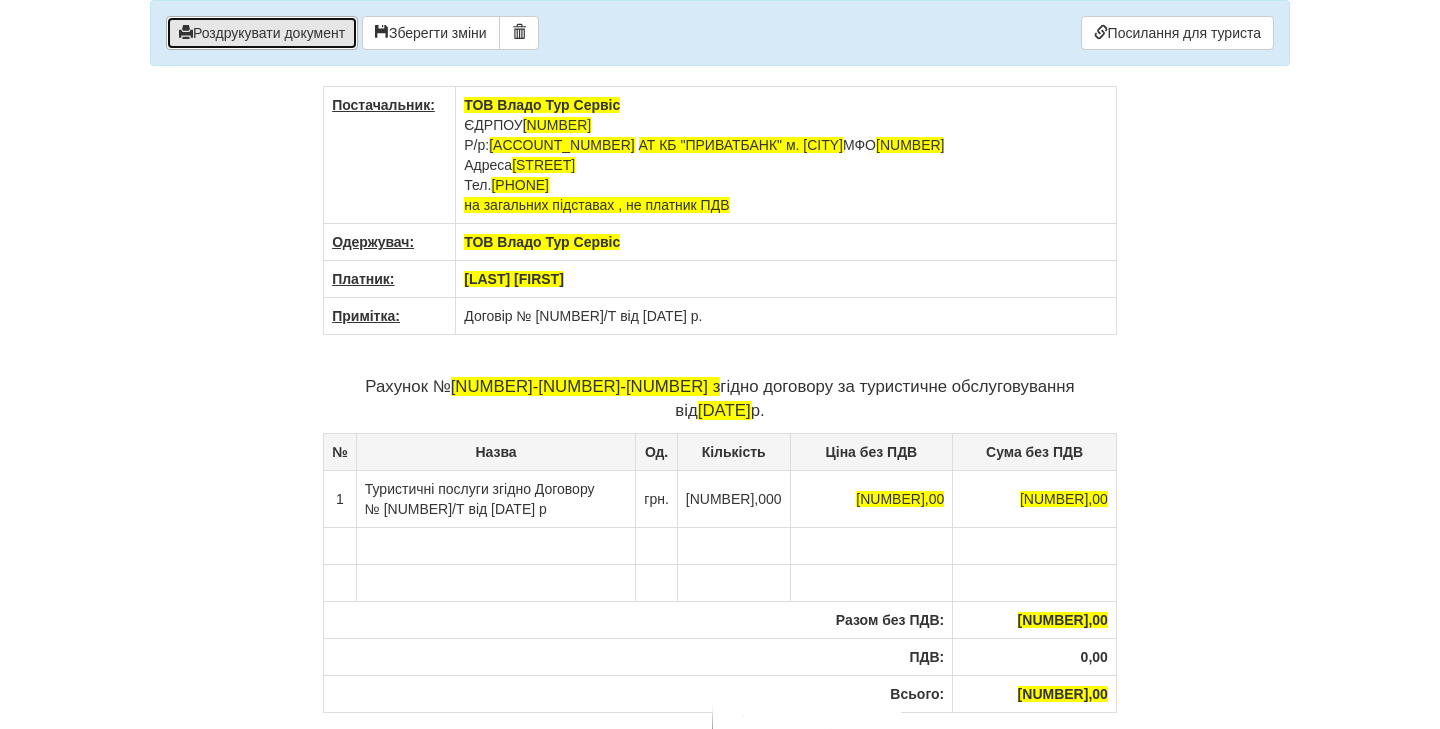 click on "Роздрукувати документ" at bounding box center (262, 33) 